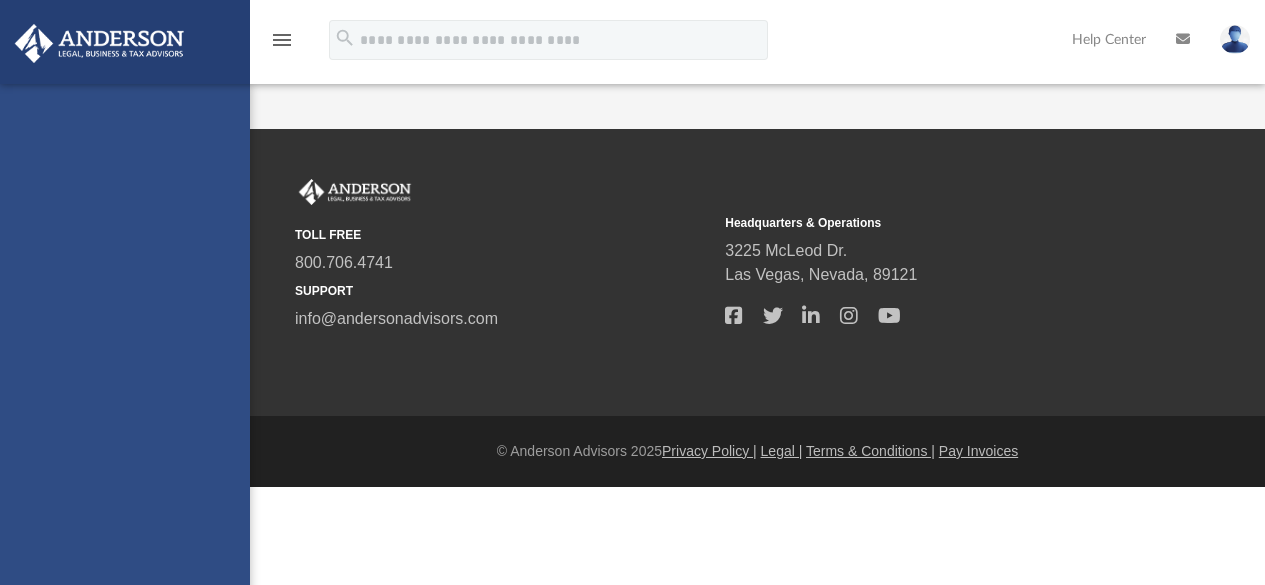 scroll, scrollTop: 0, scrollLeft: 0, axis: both 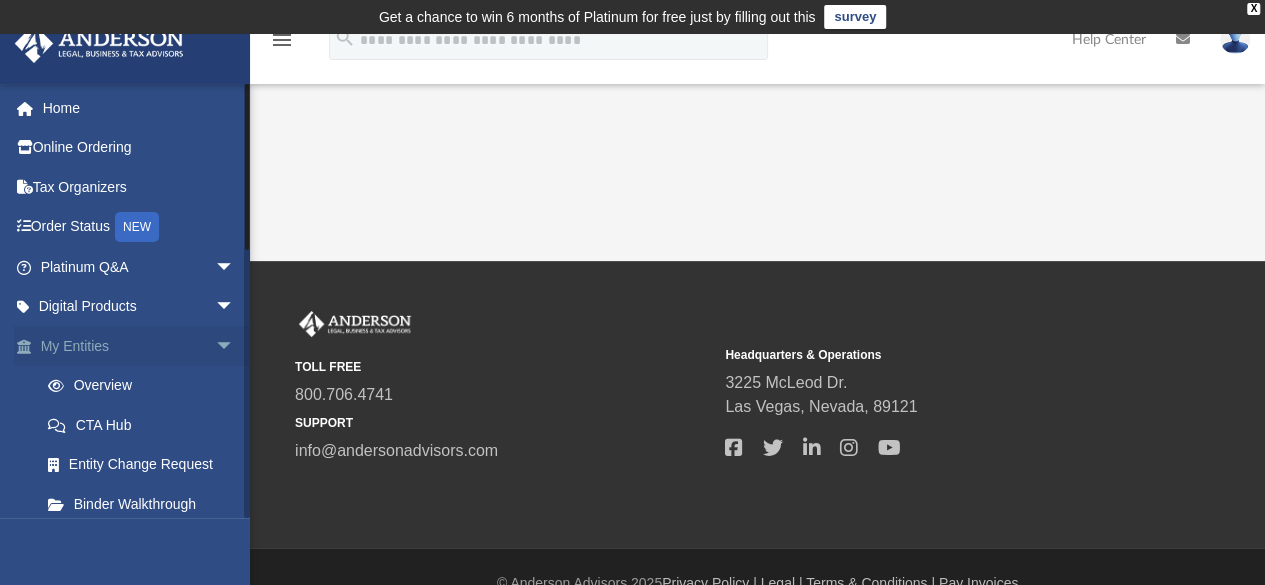 click on "My Entities arrow_drop_down" at bounding box center [139, 346] 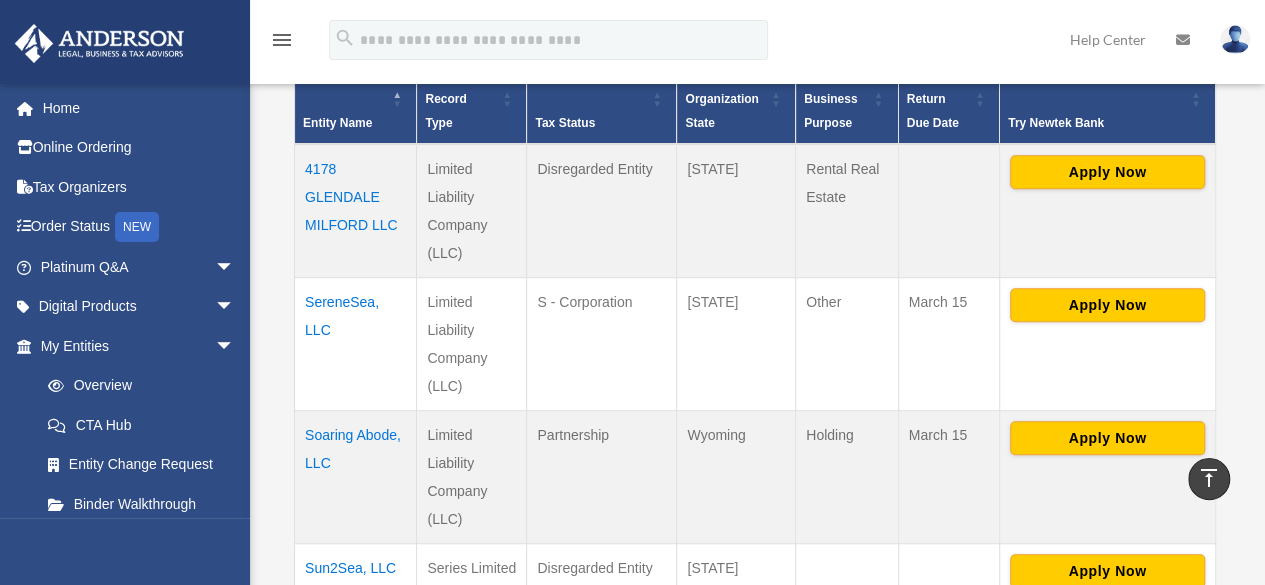 scroll, scrollTop: 600, scrollLeft: 0, axis: vertical 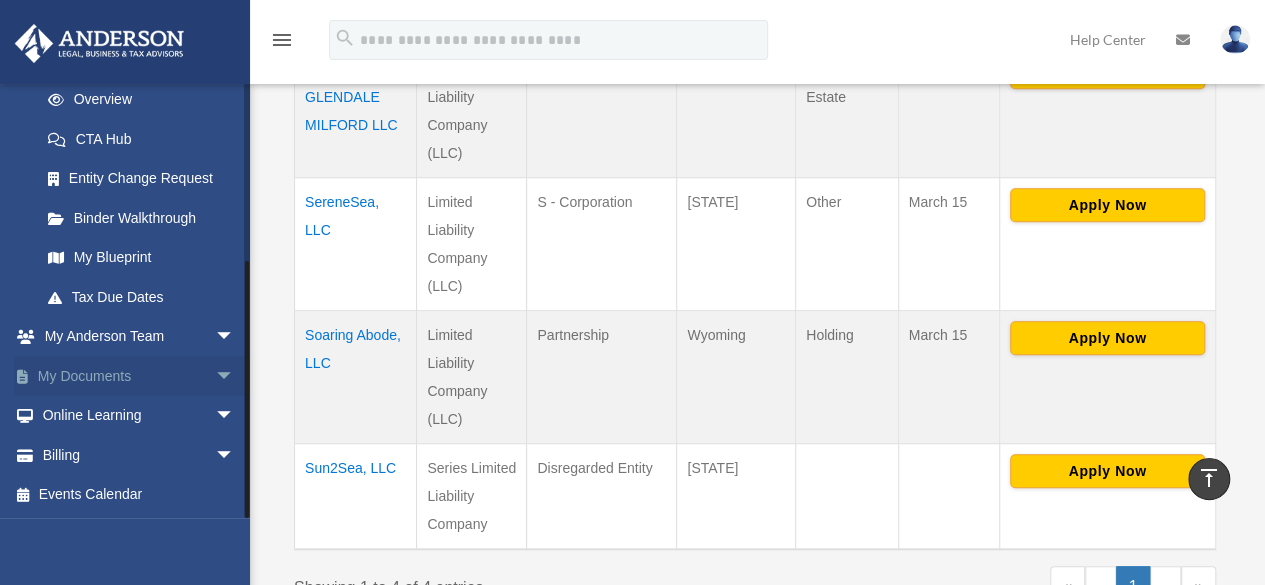 click on "arrow_drop_down" at bounding box center (235, 376) 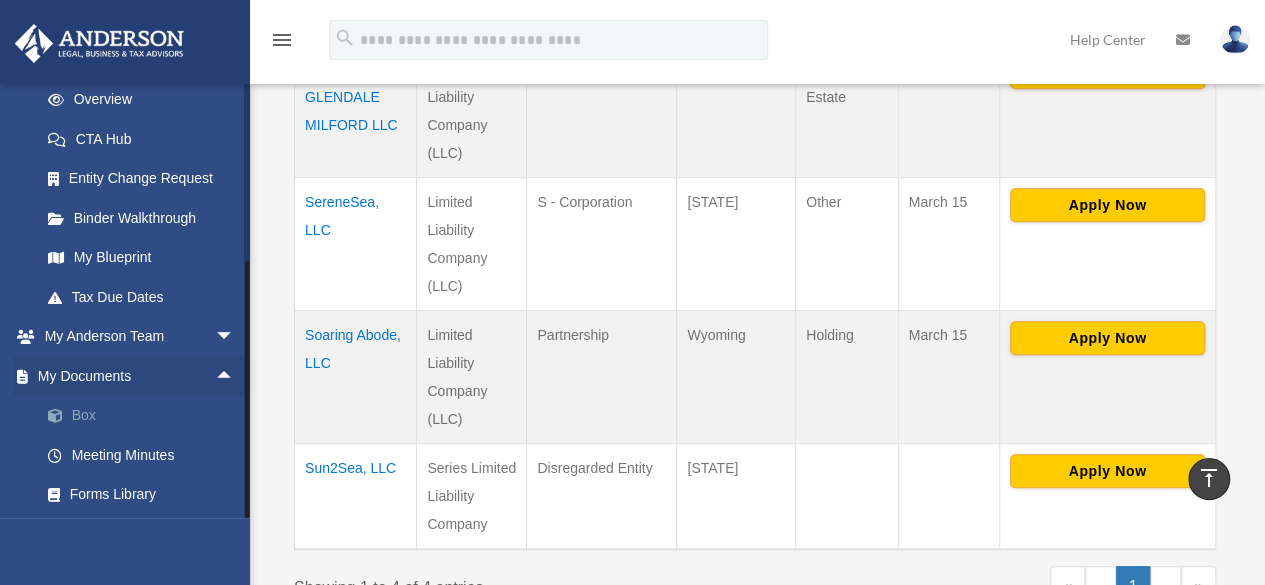 click on "Box" at bounding box center (146, 416) 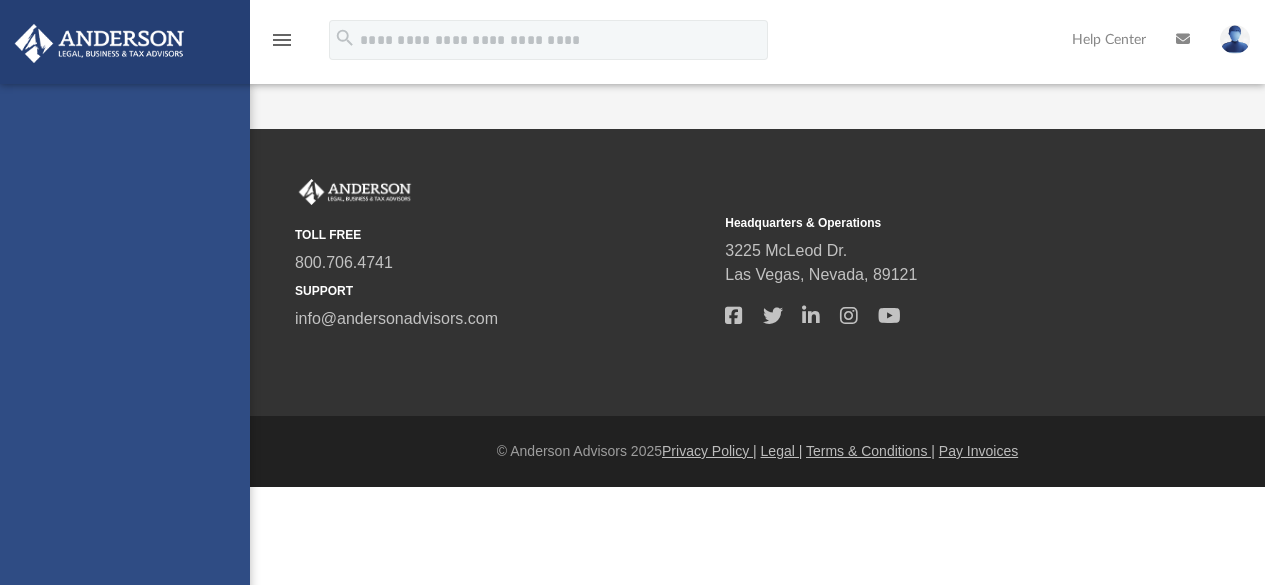 scroll, scrollTop: 0, scrollLeft: 0, axis: both 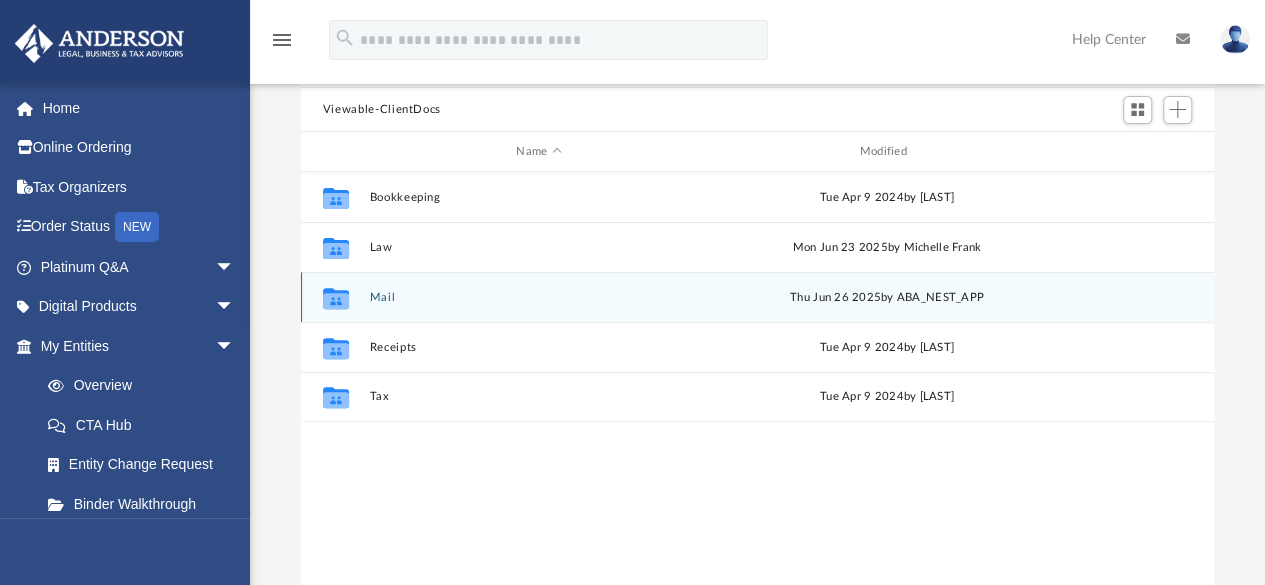 click 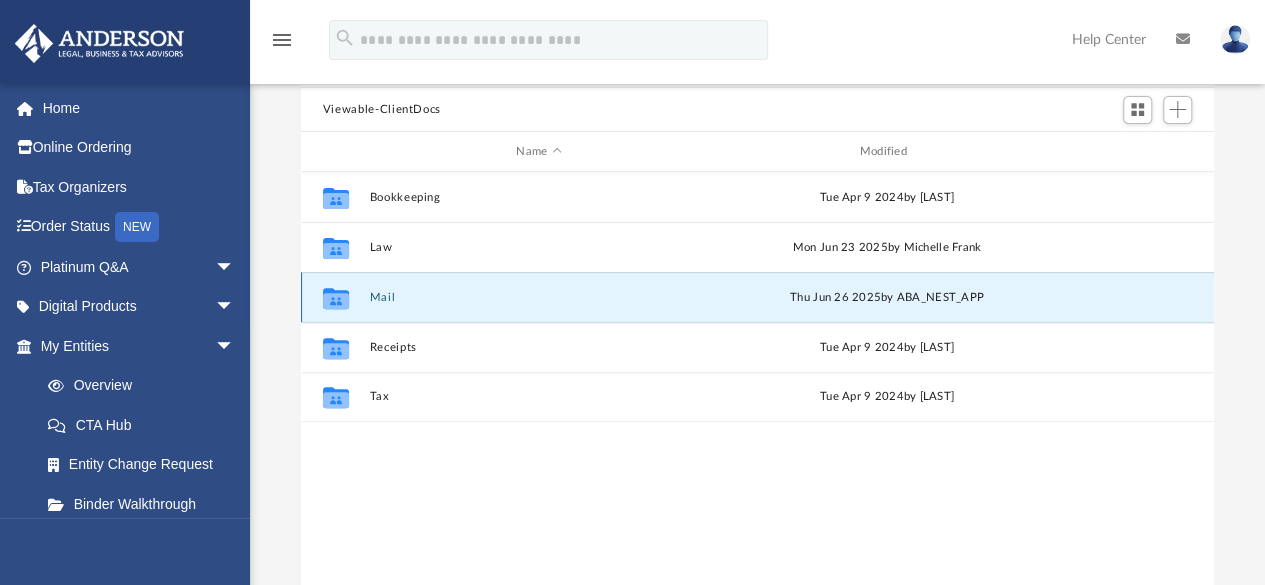 click on "Mail" at bounding box center (538, 297) 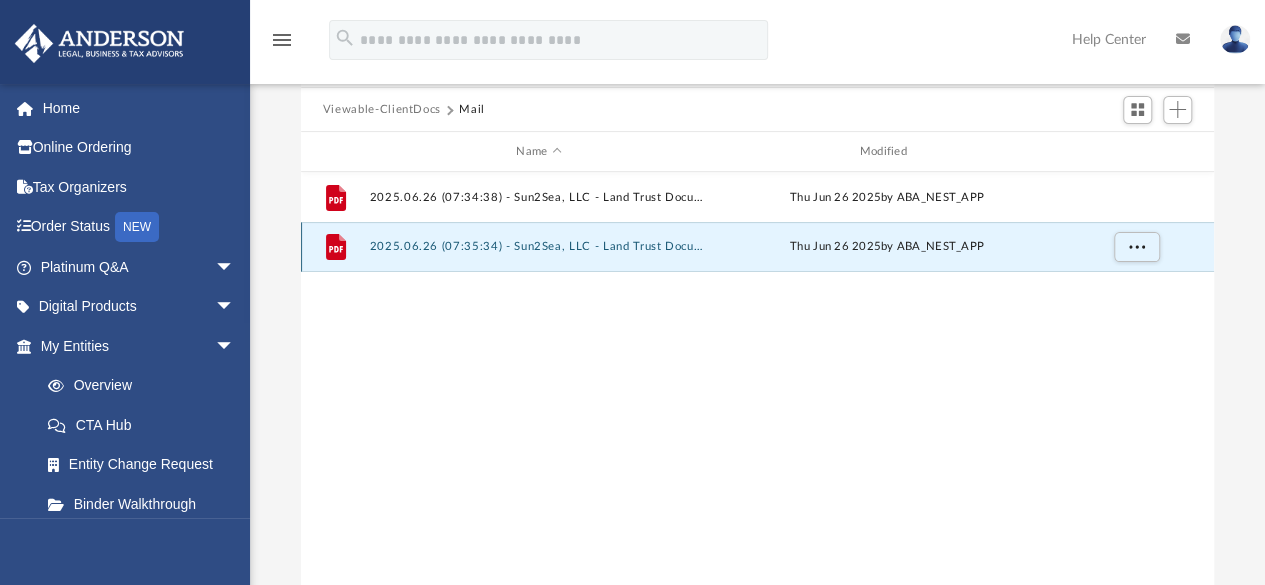 click on "2025.06.26 (07:35:34) - Sun2Sea, LLC - Land Trust Documents from [FIRST] [LAST].pdf" at bounding box center (538, 247) 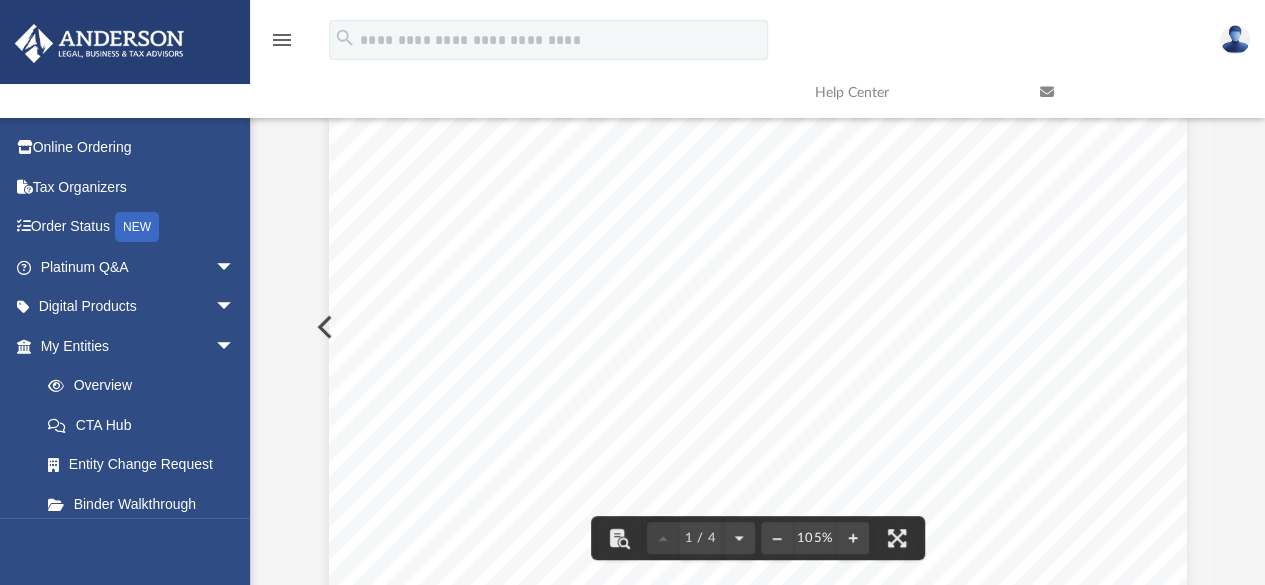 scroll, scrollTop: 0, scrollLeft: 0, axis: both 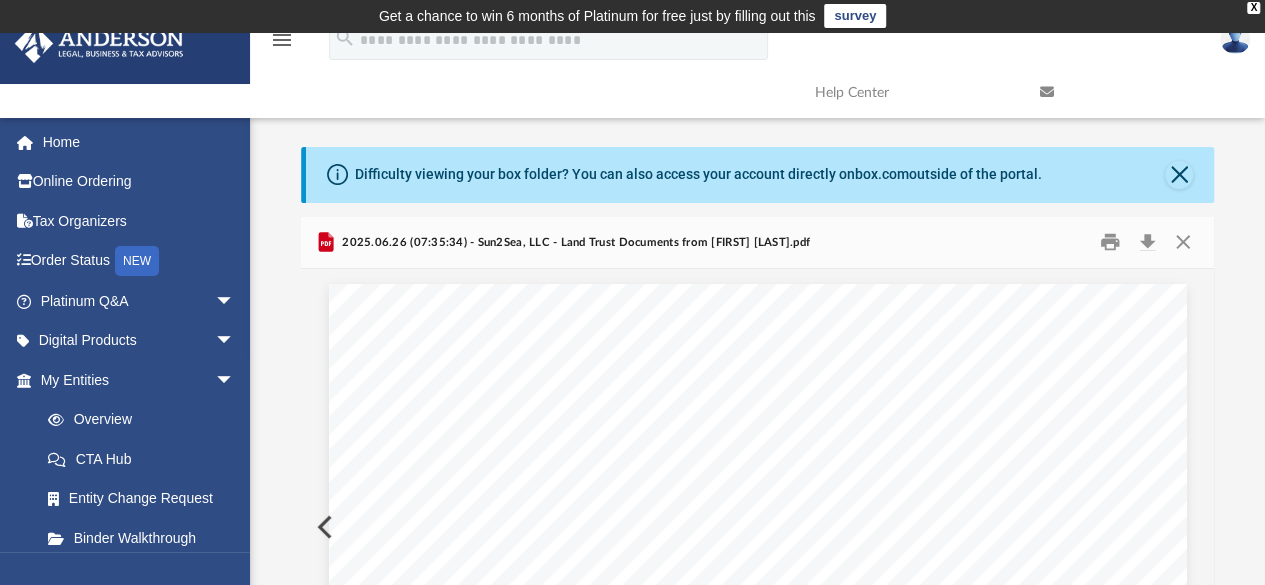 click at bounding box center (758, 837) 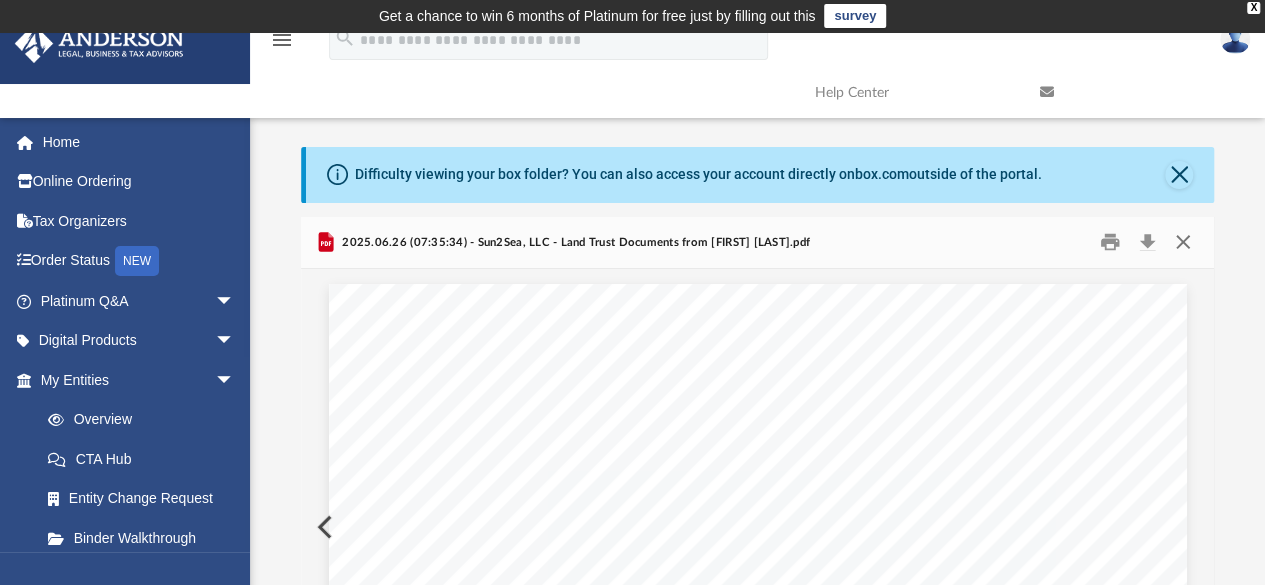 click at bounding box center (1183, 242) 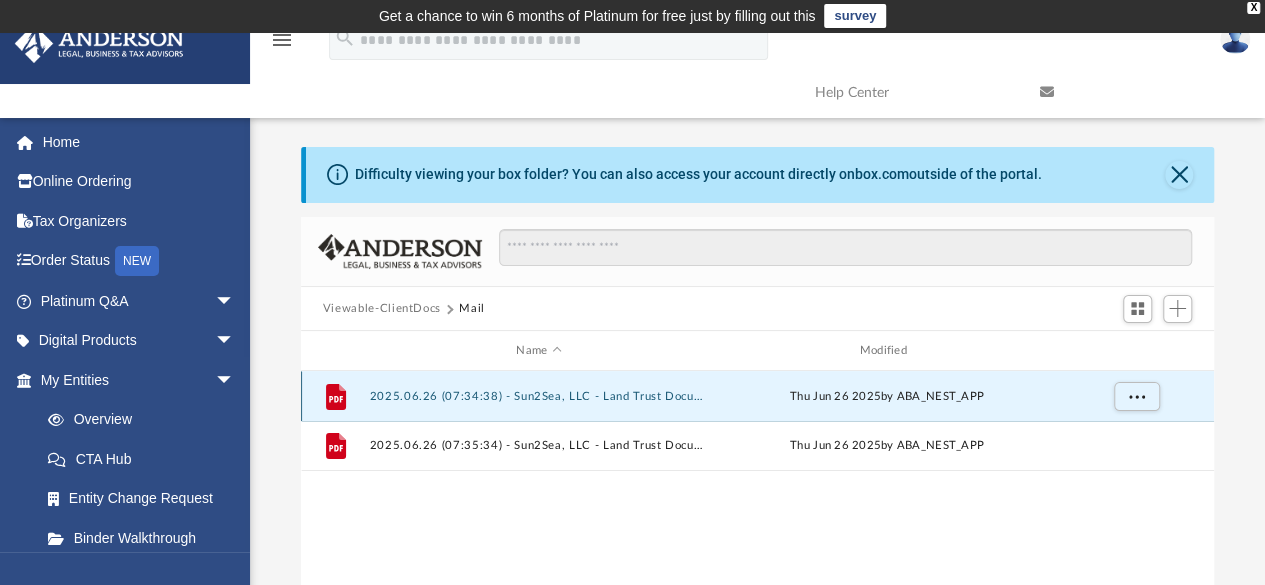 click on "2025.06.26 (07:34:38) - Sun2Sea, LLC - Land Trust Documents from [FIRST] [LAST].pdf" at bounding box center [538, 396] 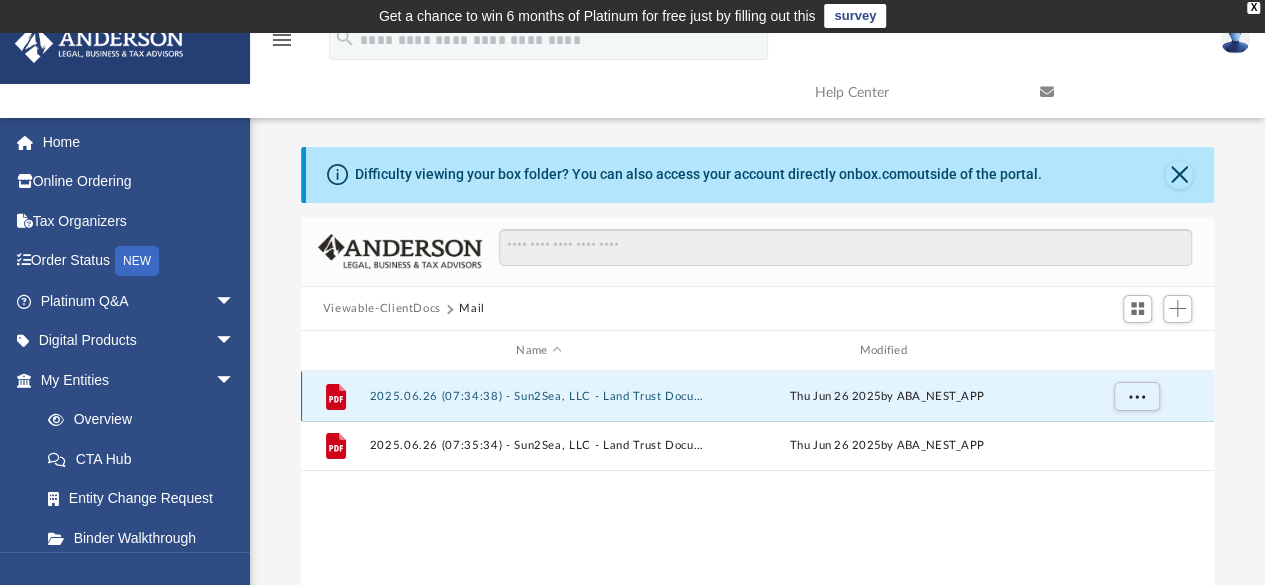 scroll, scrollTop: 201, scrollLeft: 0, axis: vertical 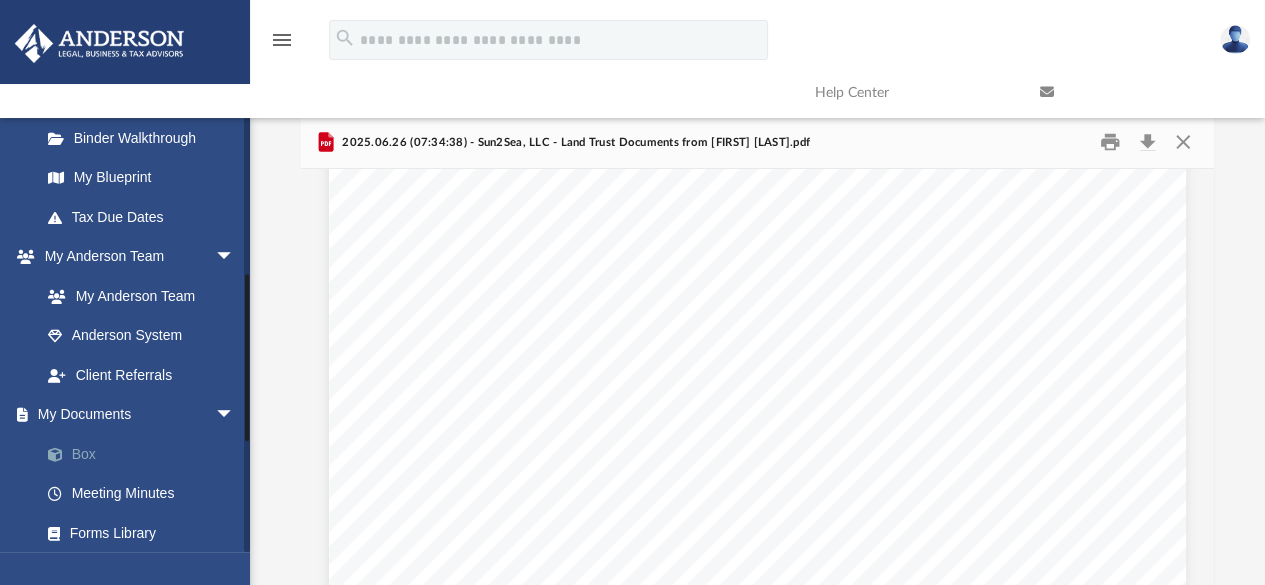 click on "Box" at bounding box center [146, 454] 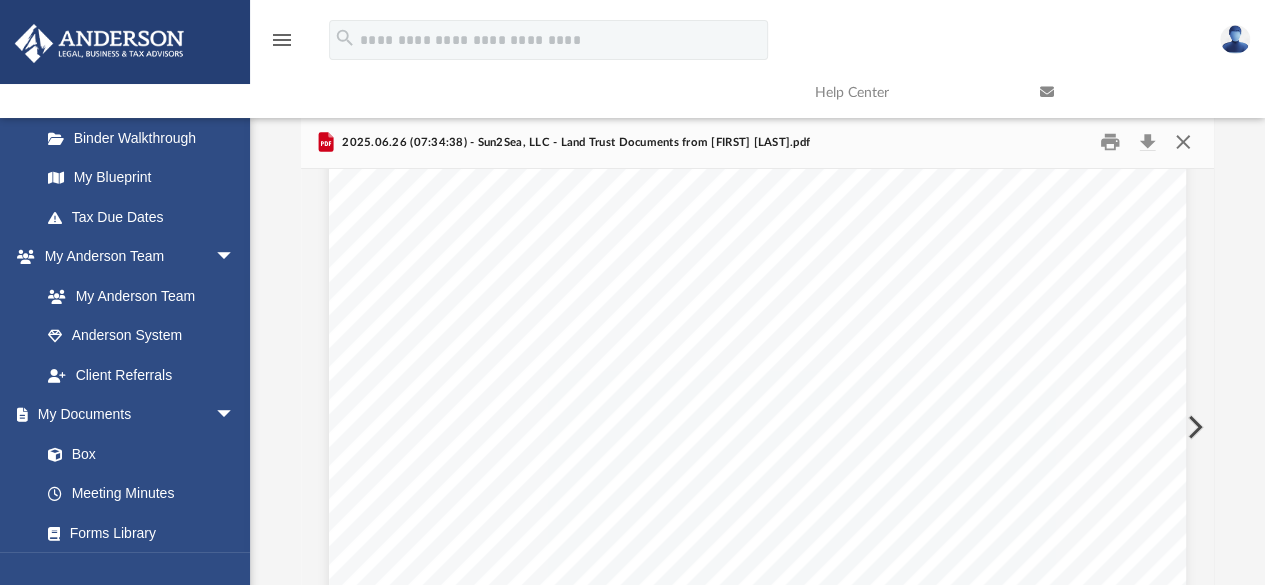 click at bounding box center [1183, 142] 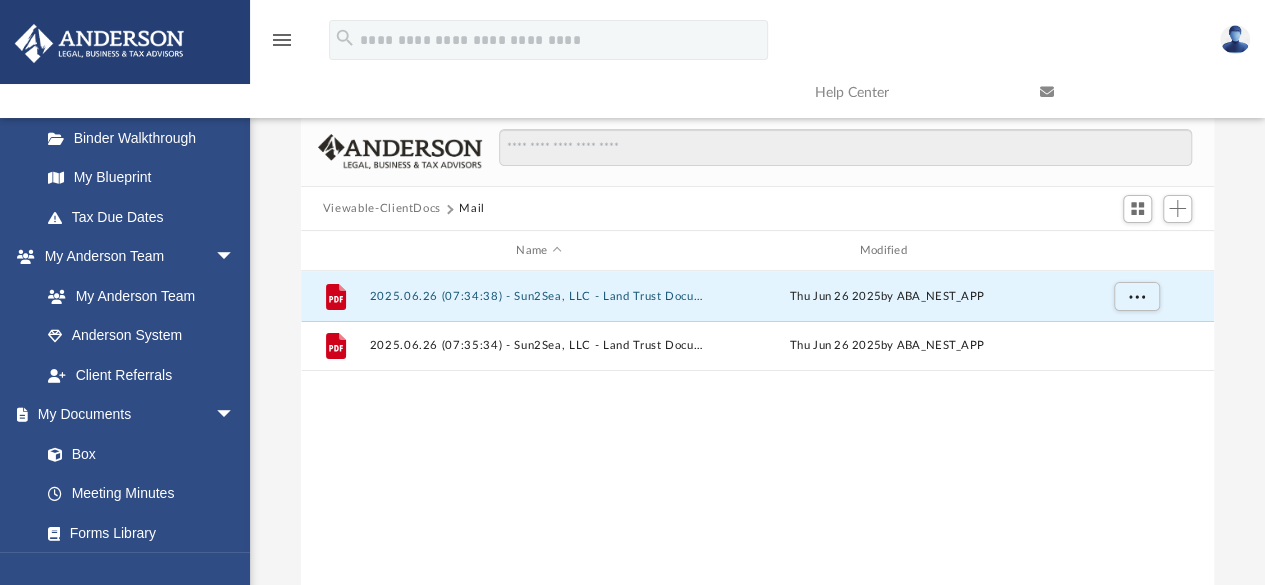 scroll, scrollTop: 0, scrollLeft: 0, axis: both 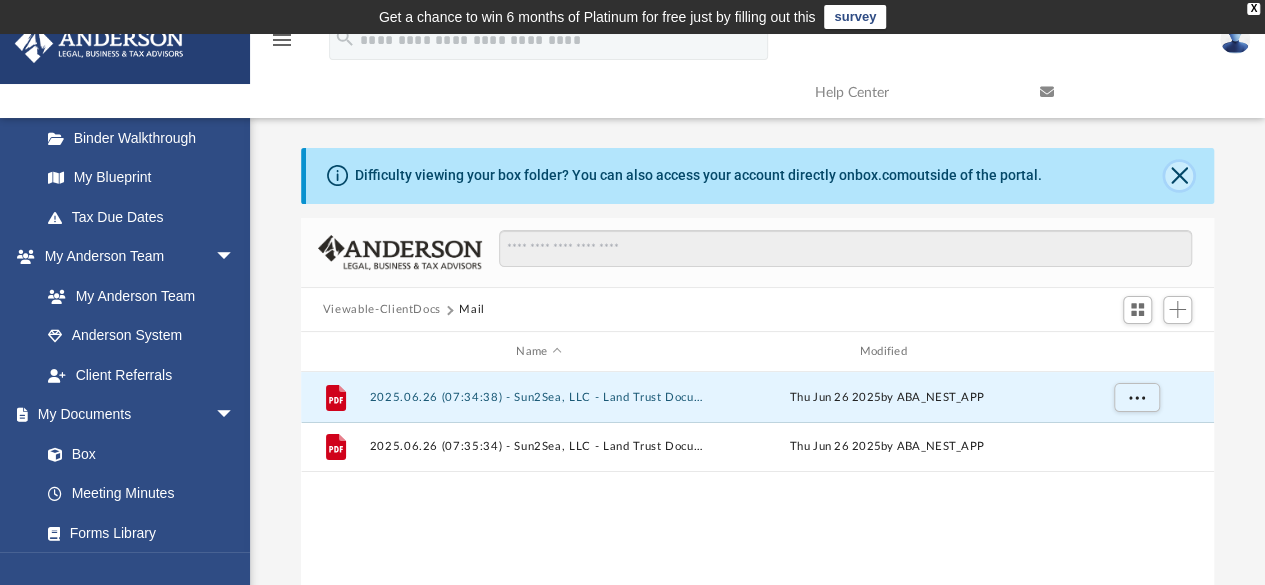 click 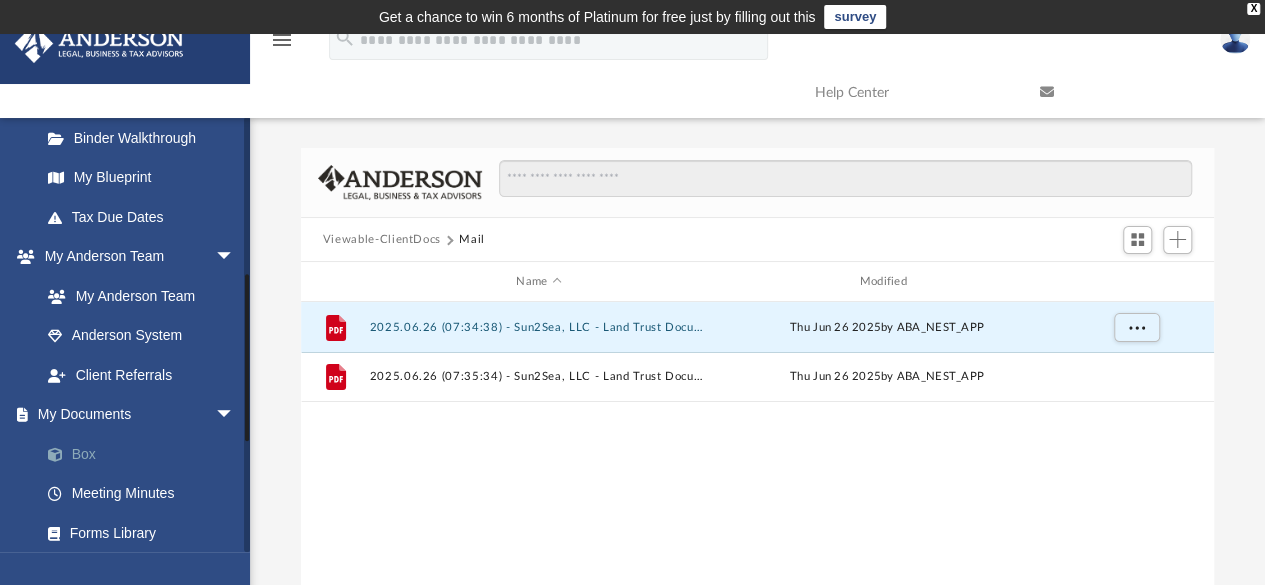 click on "Box" at bounding box center (146, 454) 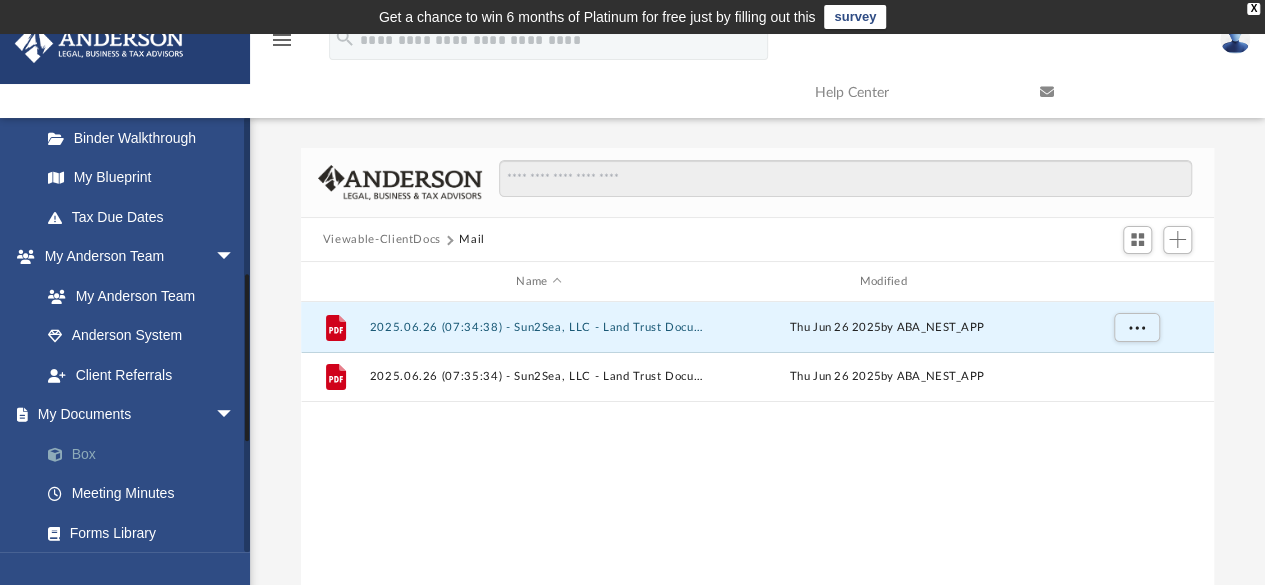 click on "Box" at bounding box center [146, 454] 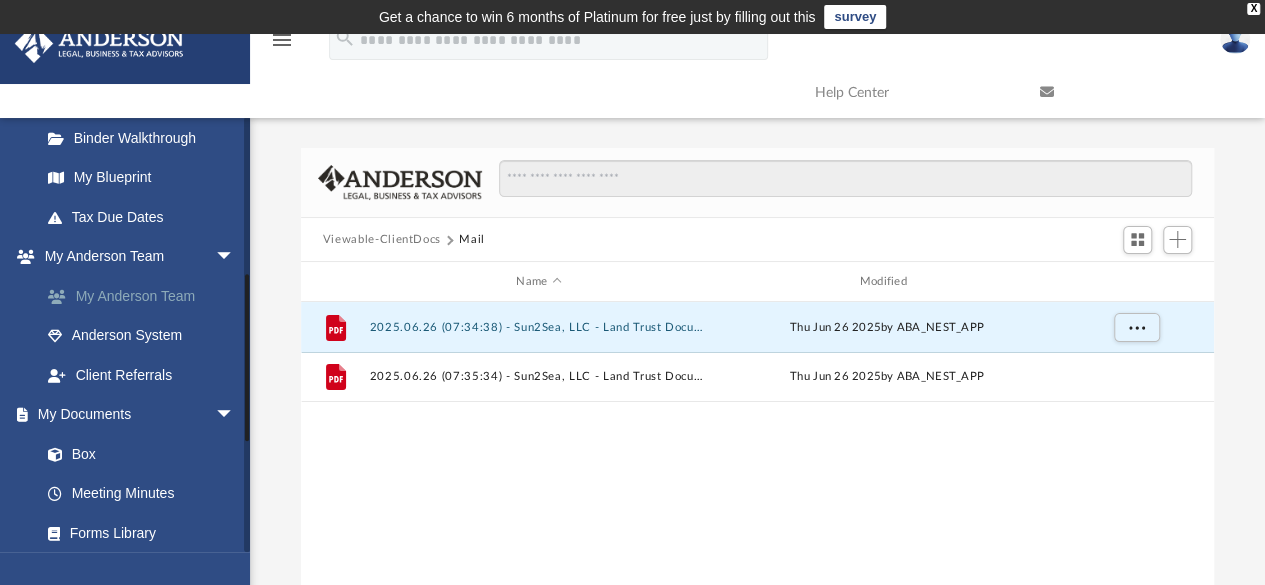 click on "My Anderson Team" at bounding box center [146, 296] 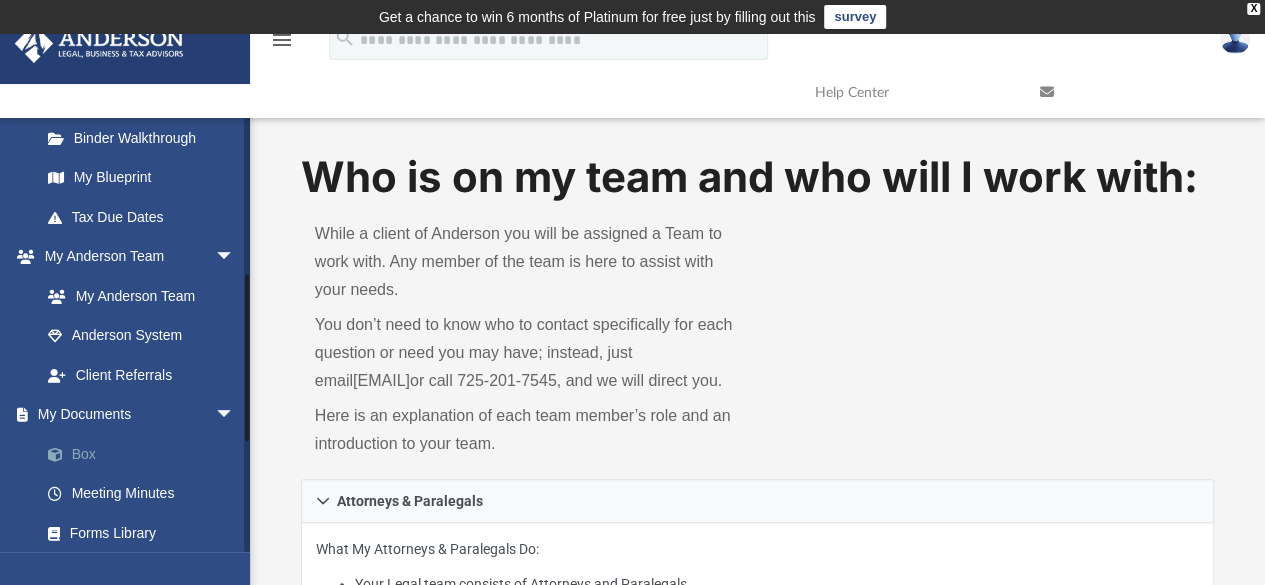 click at bounding box center (65, 455) 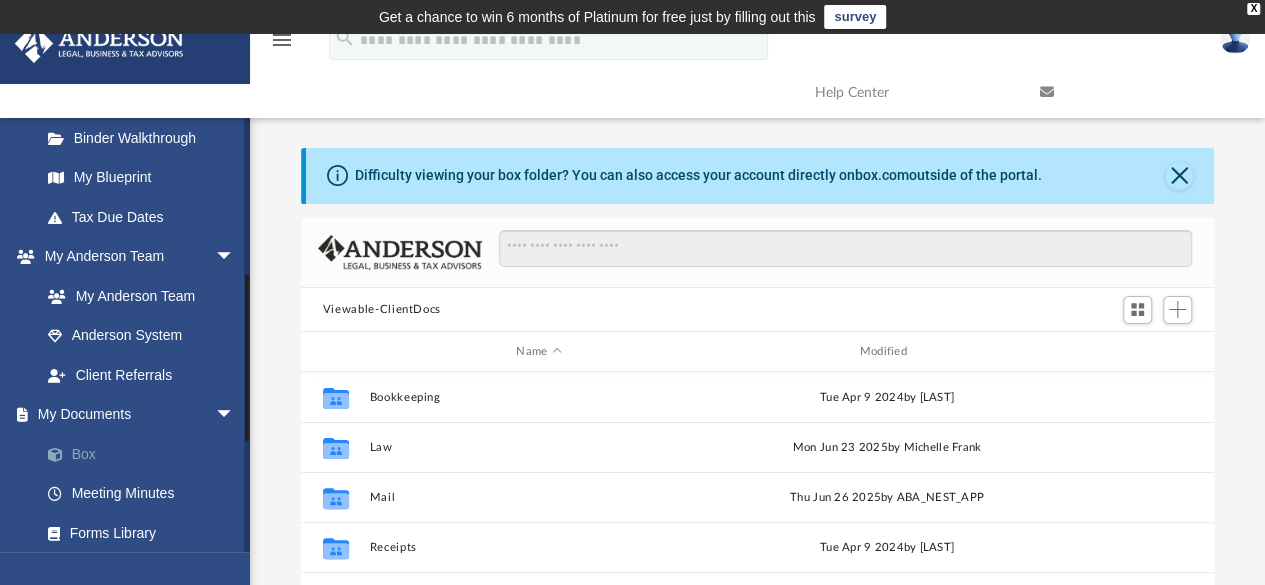 scroll, scrollTop: 16, scrollLeft: 16, axis: both 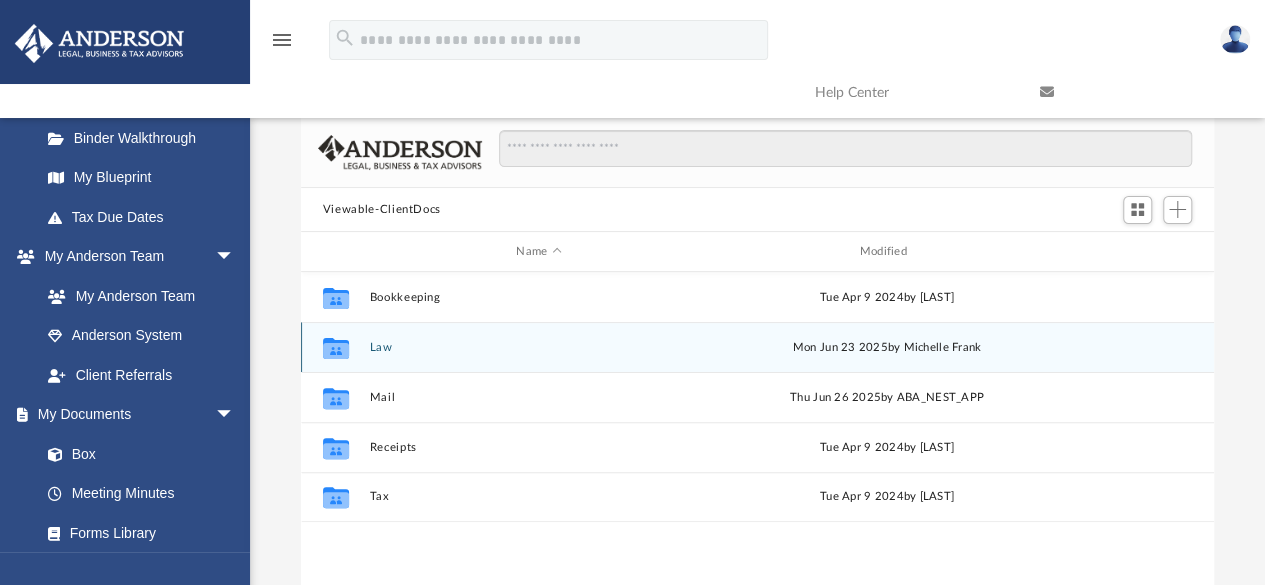 click on "Law" at bounding box center (538, 347) 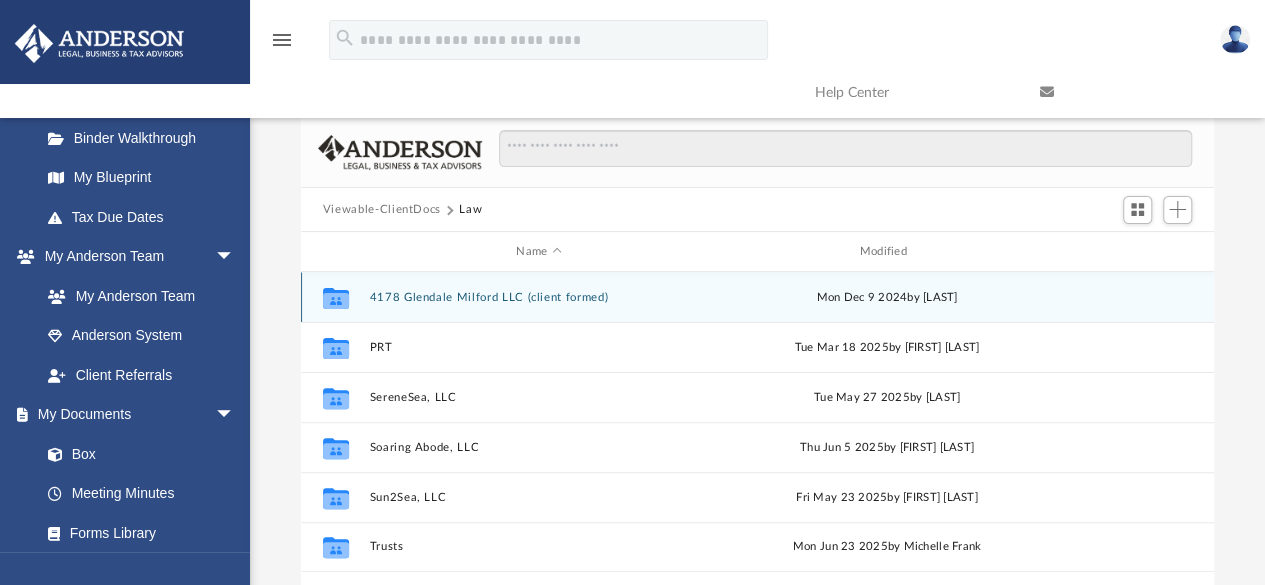 scroll, scrollTop: 200, scrollLeft: 0, axis: vertical 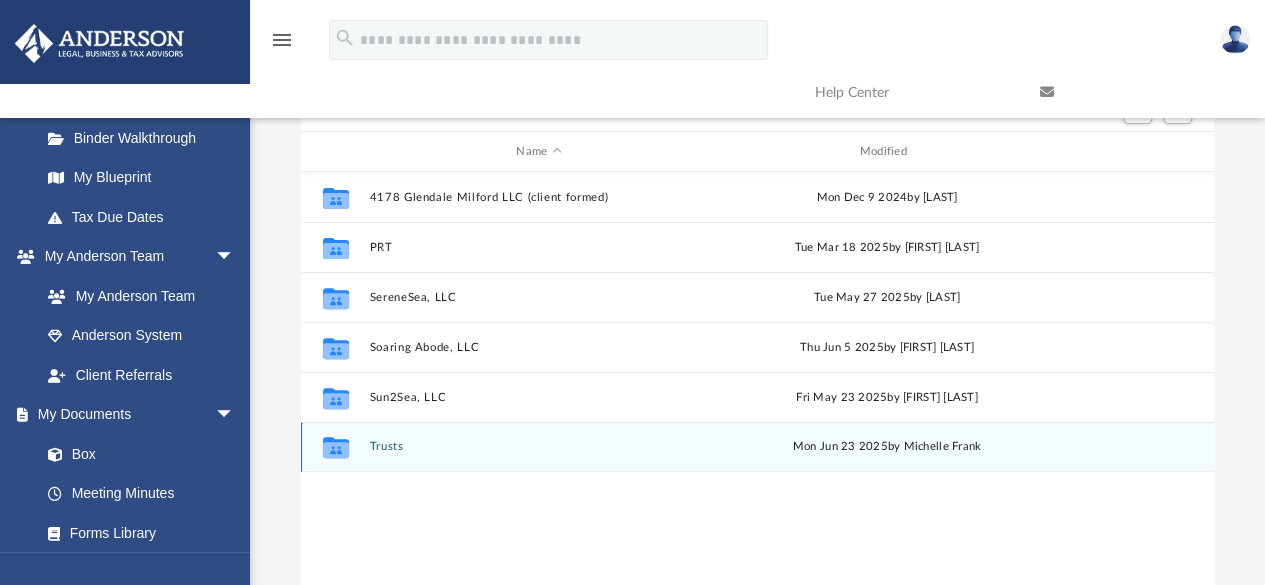 click on "Trusts" at bounding box center (538, 447) 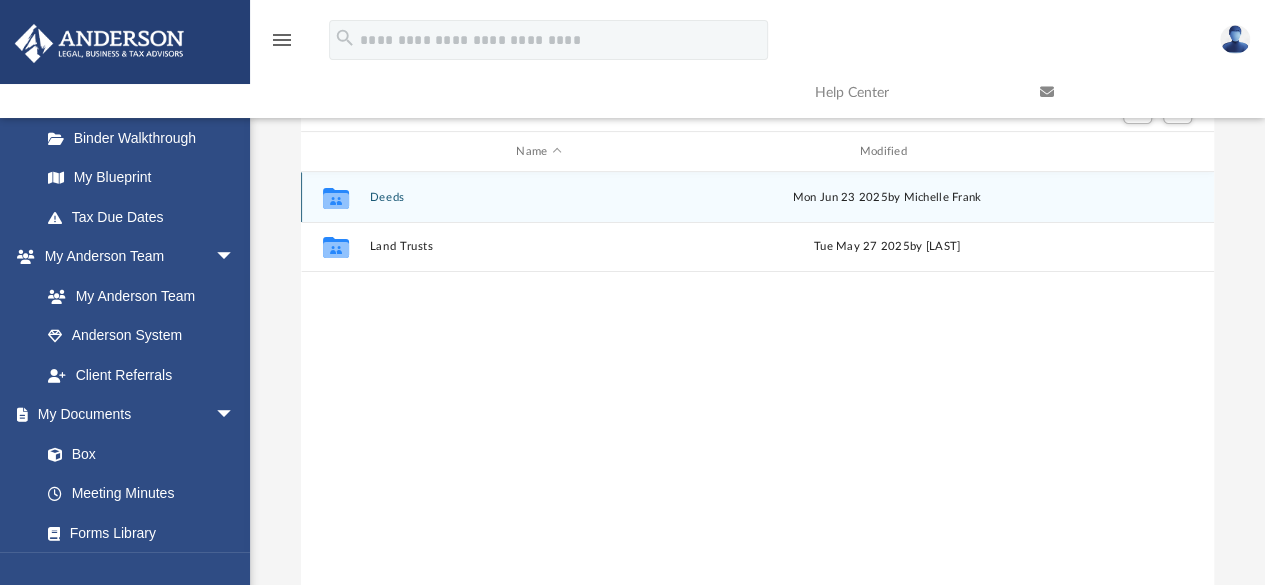click on "Deeds" at bounding box center (538, 197) 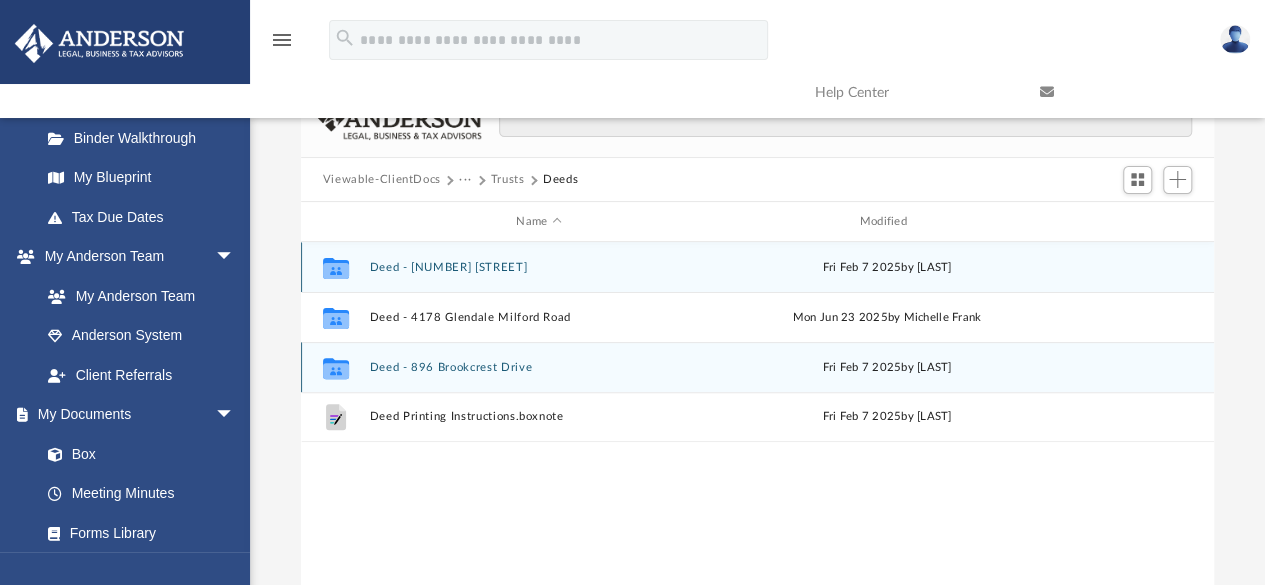 scroll, scrollTop: 100, scrollLeft: 0, axis: vertical 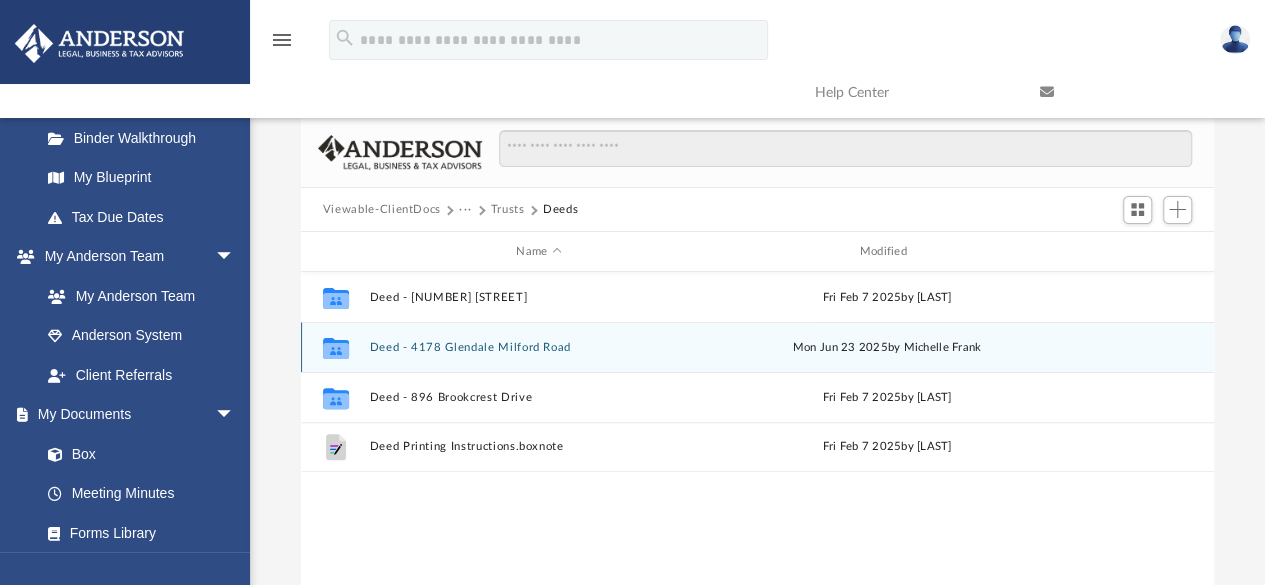 click on "Deed - 4178 Glendale Milford Road" at bounding box center [538, 347] 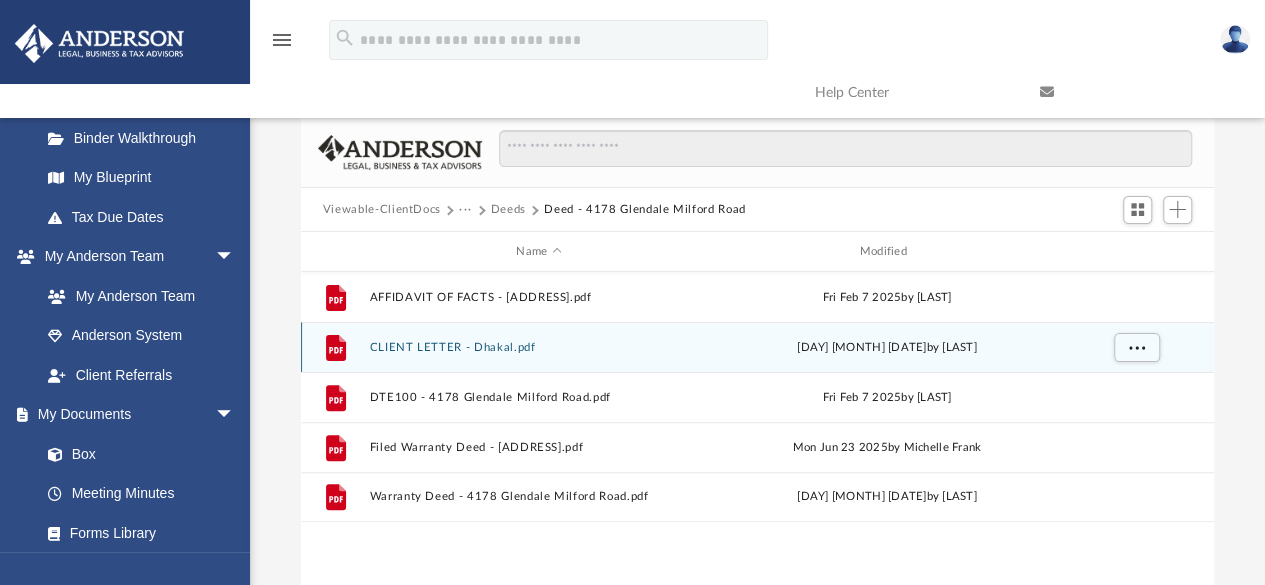 click on "CLIENT LETTER - Dhakal.pdf" at bounding box center (538, 347) 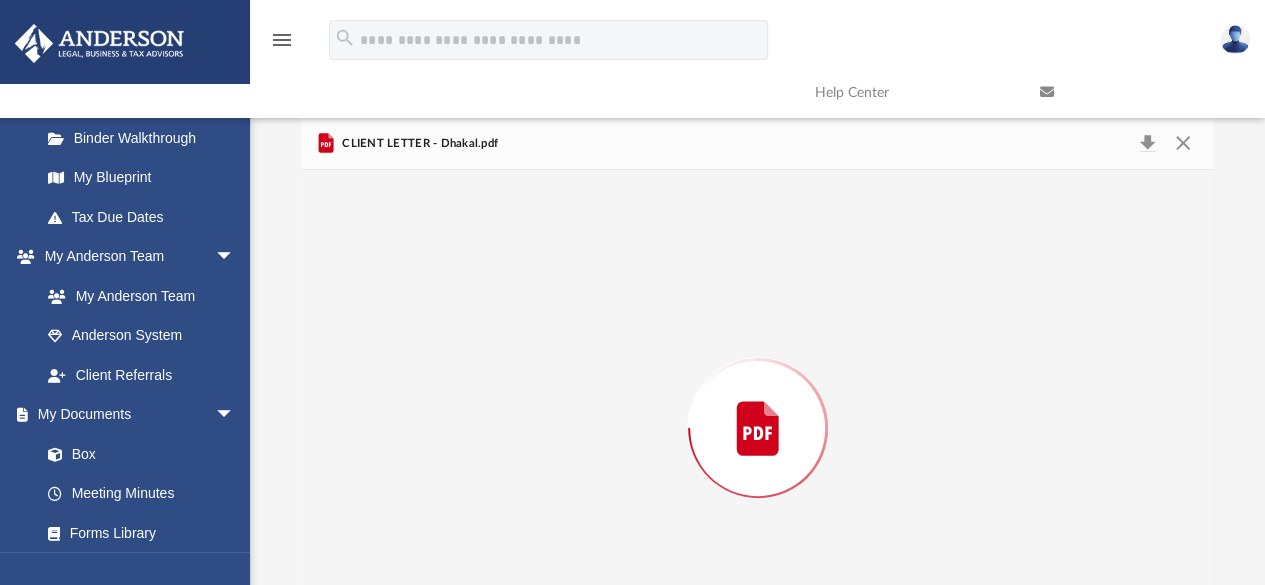 scroll, scrollTop: 201, scrollLeft: 0, axis: vertical 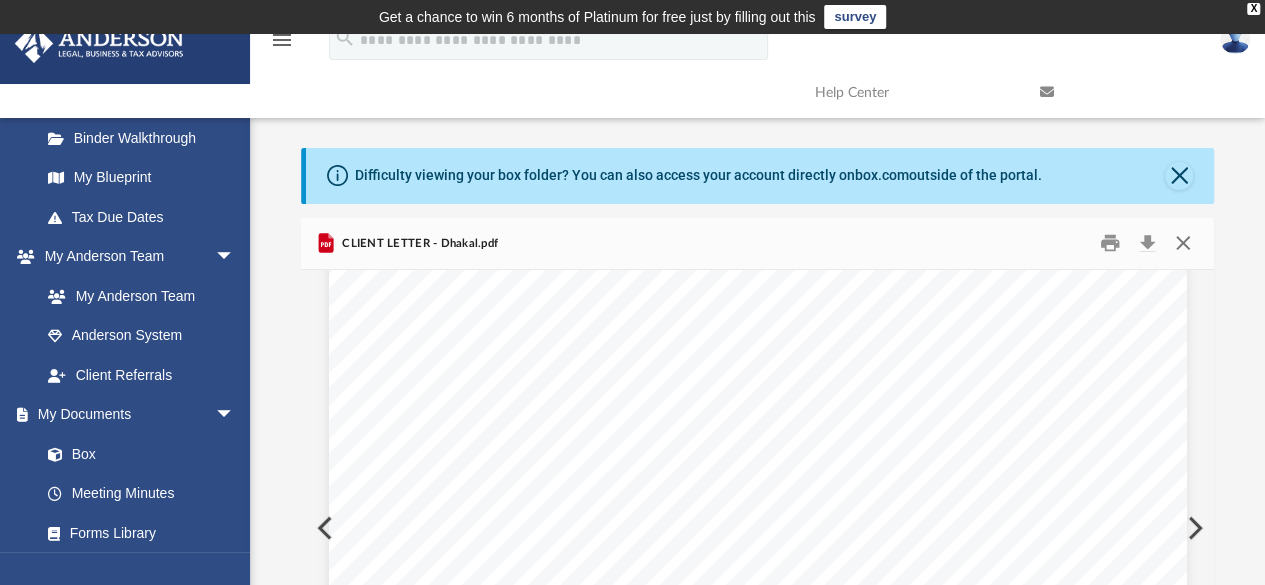 drag, startPoint x: 1178, startPoint y: 244, endPoint x: 1186, endPoint y: 233, distance: 13.601471 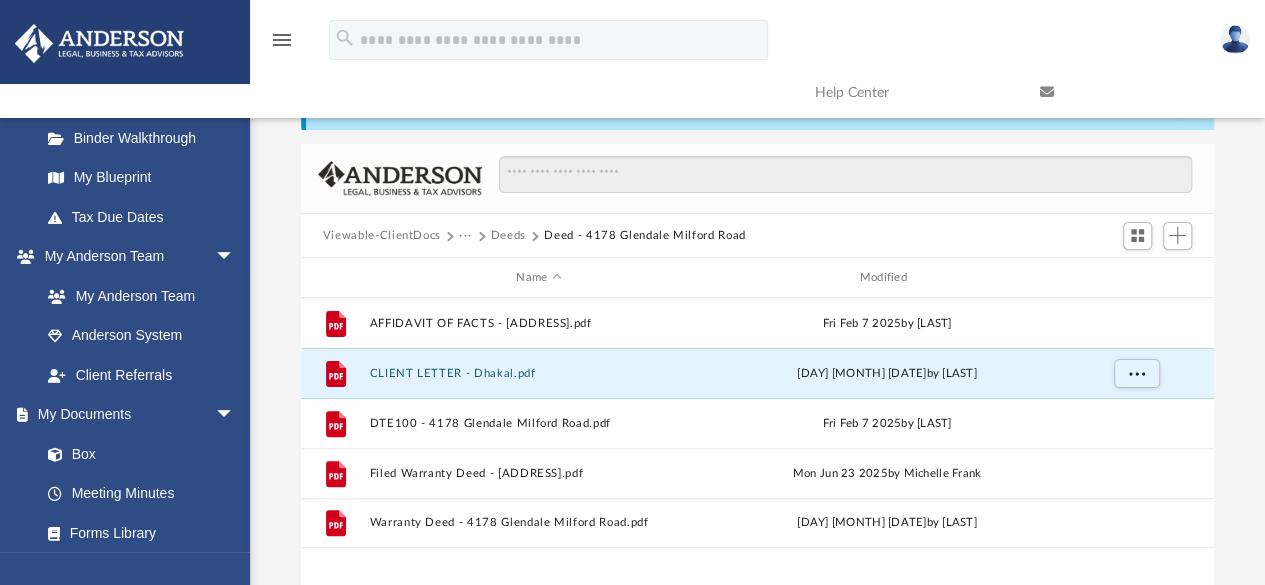 scroll, scrollTop: 100, scrollLeft: 0, axis: vertical 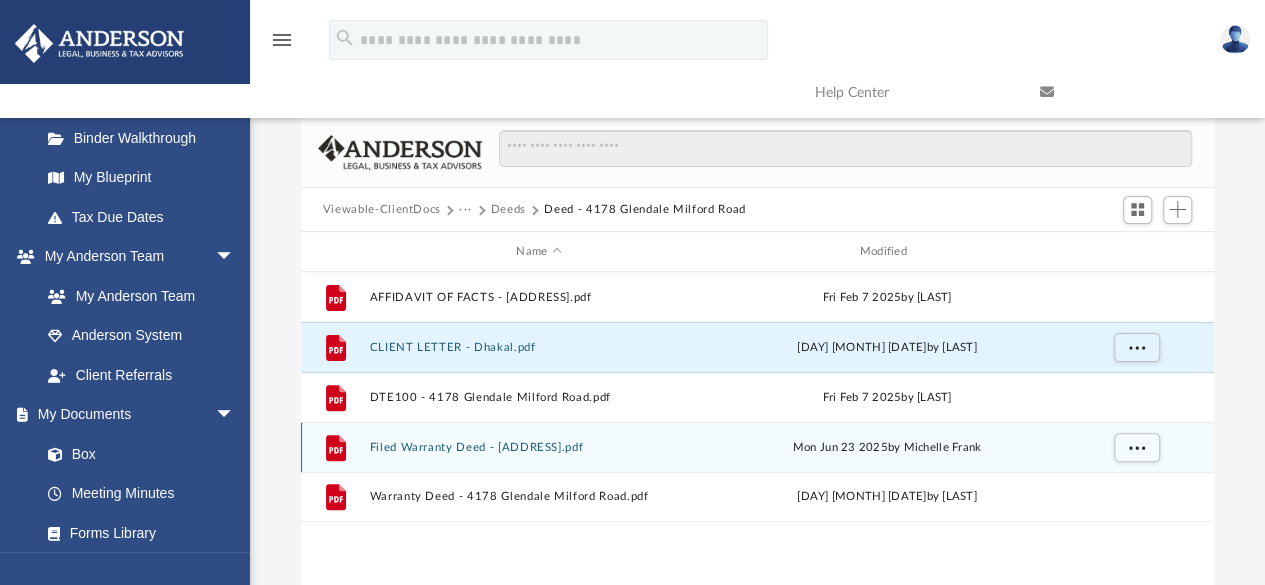 click on "Filed Warranty Deed - [ADDRESS].pdf" at bounding box center (538, 447) 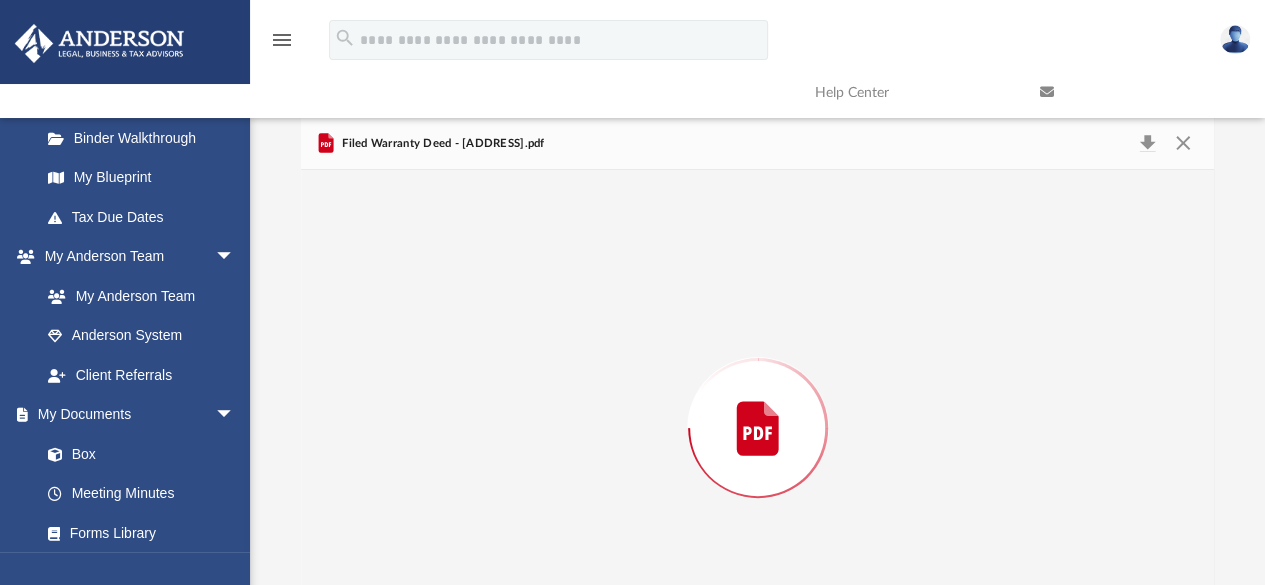 scroll, scrollTop: 201, scrollLeft: 0, axis: vertical 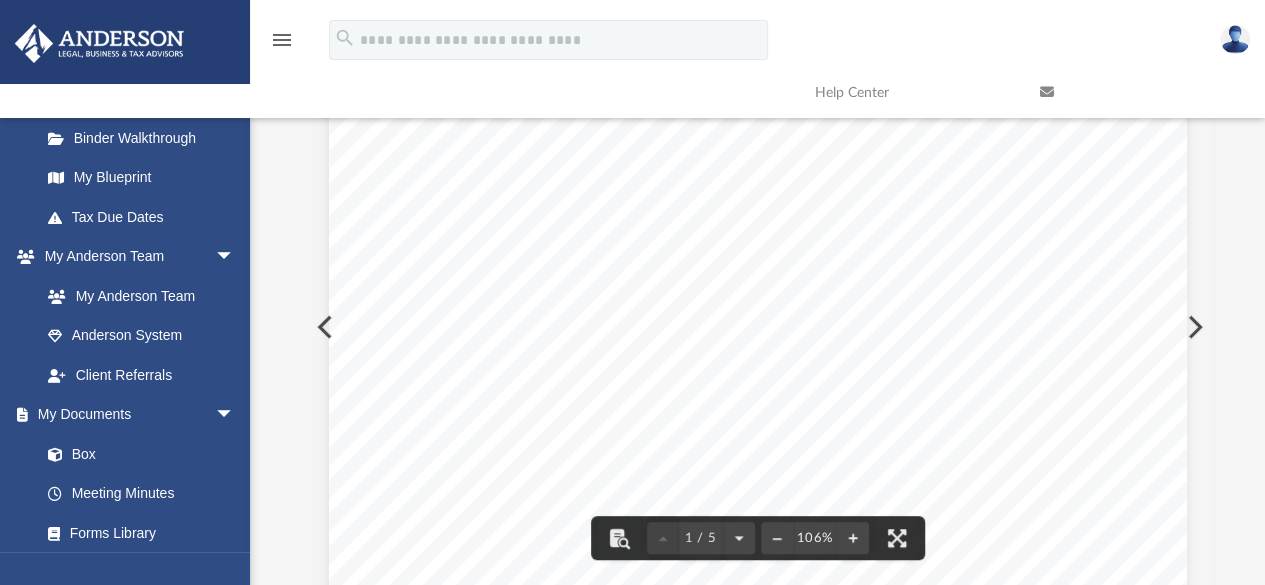 click at bounding box center (323, 327) 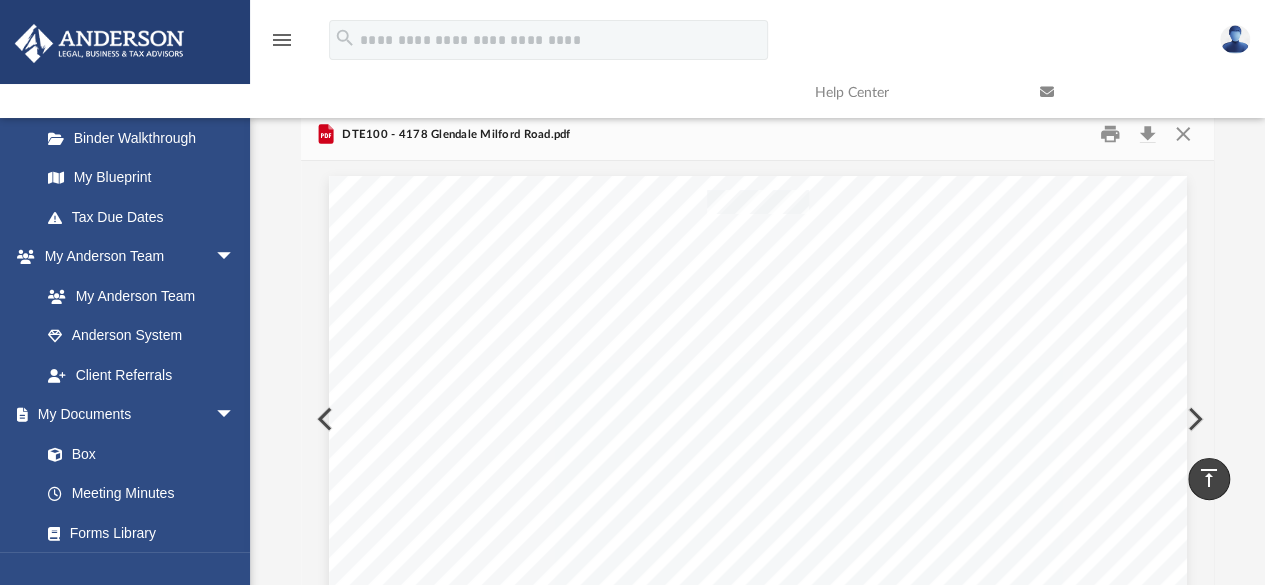 scroll, scrollTop: 0, scrollLeft: 0, axis: both 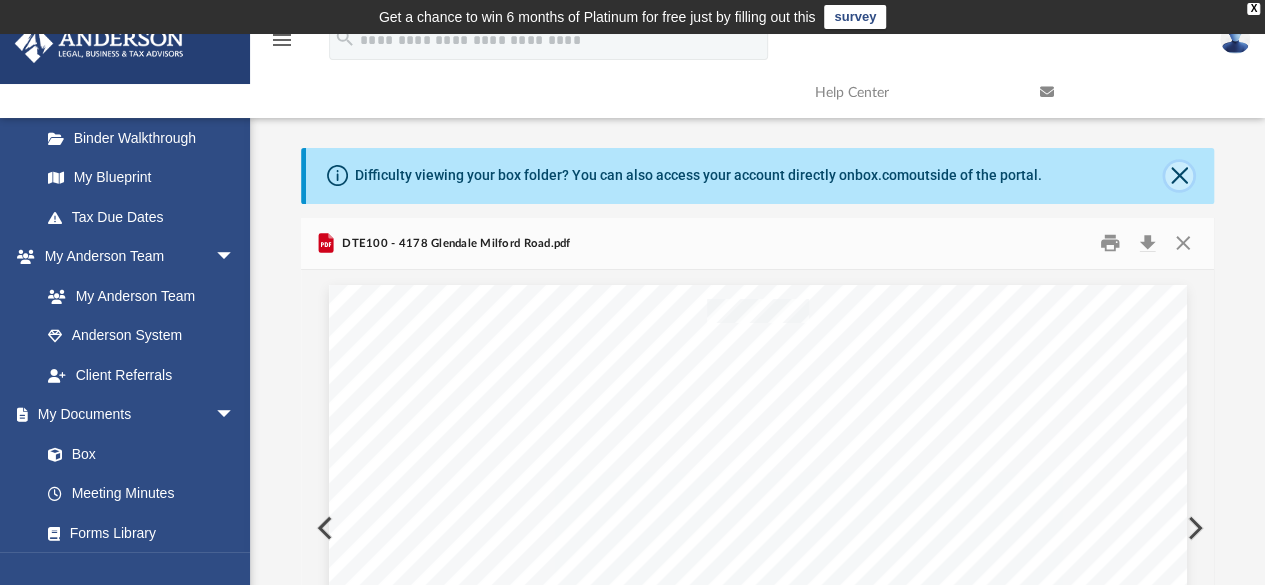 click 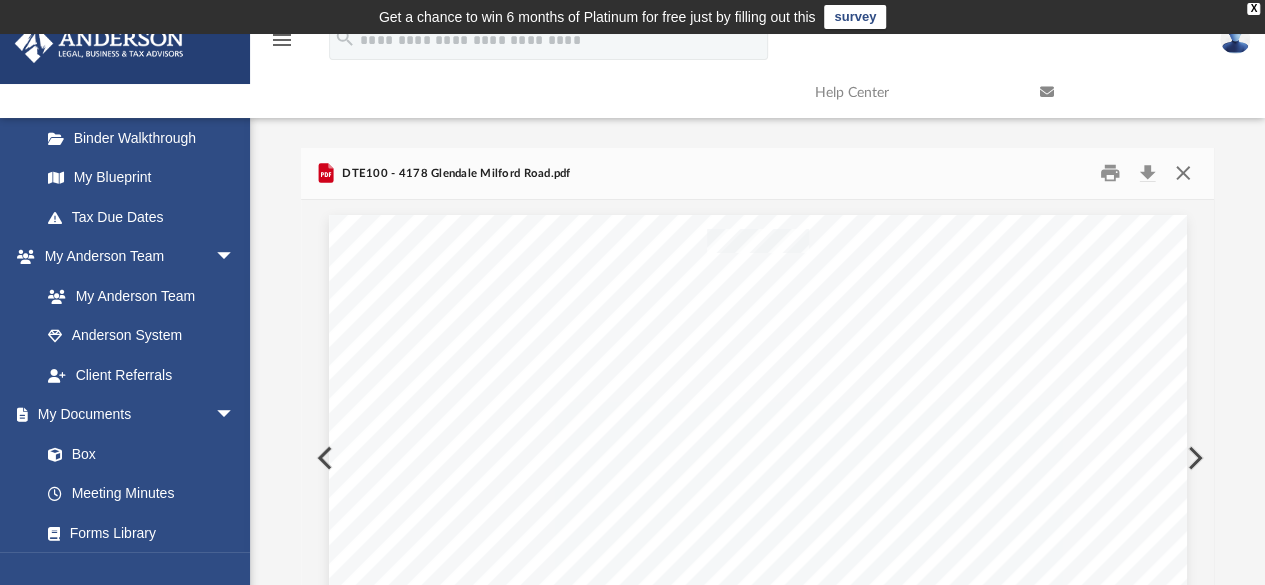 click at bounding box center [1183, 173] 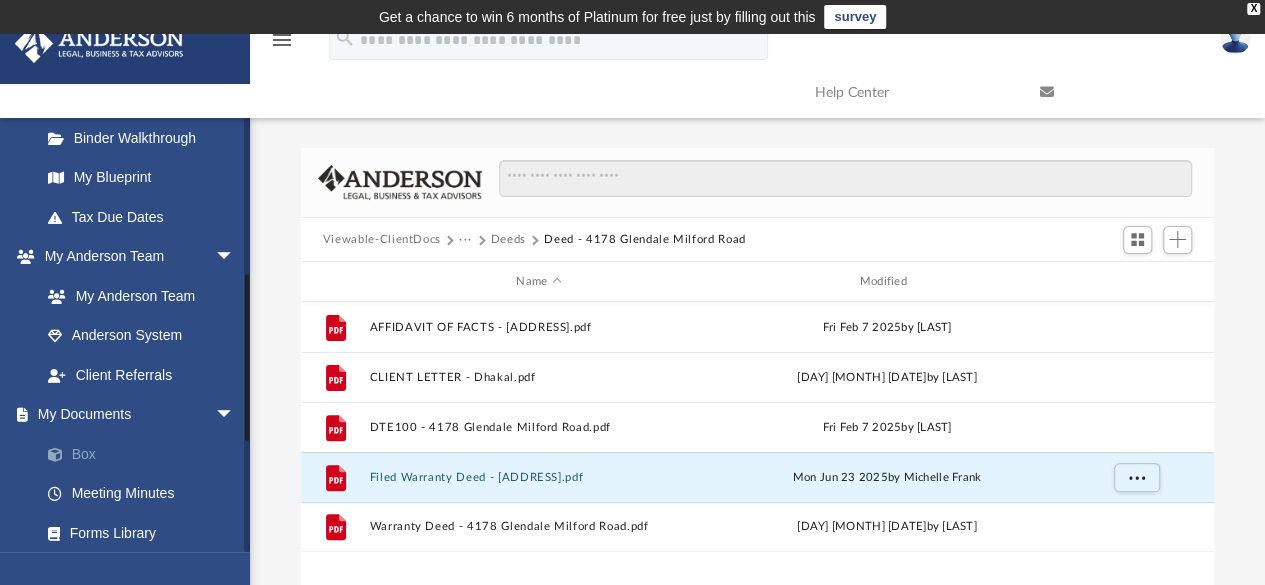 click on "Box" at bounding box center [146, 454] 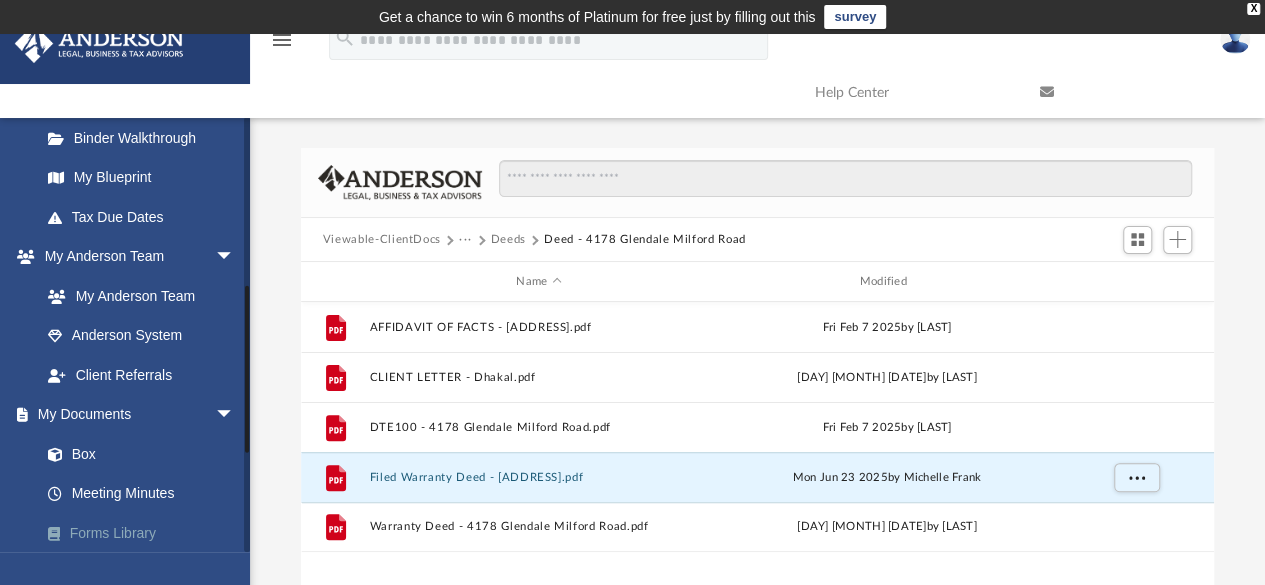 scroll, scrollTop: 500, scrollLeft: 0, axis: vertical 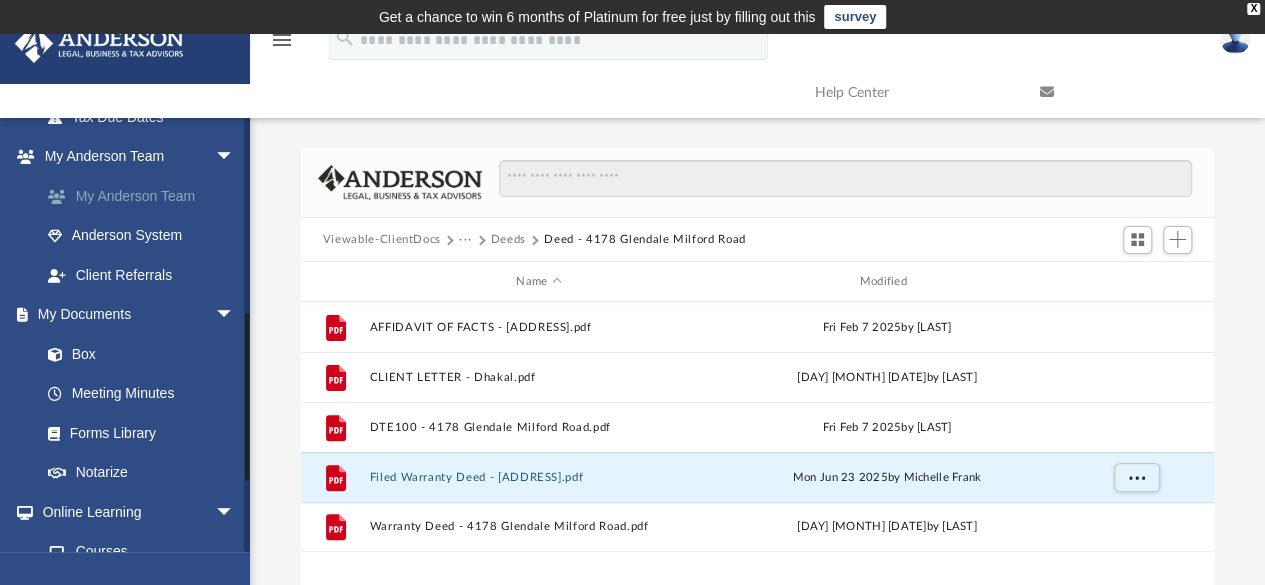 click on "My Anderson Team" at bounding box center (146, 196) 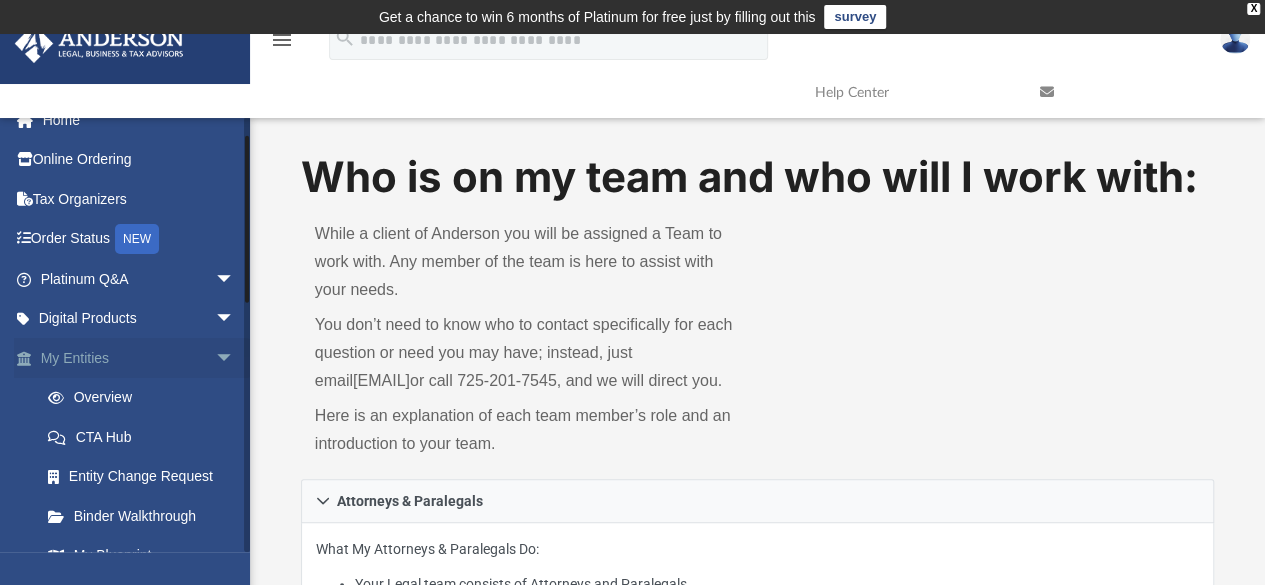 scroll, scrollTop: 0, scrollLeft: 0, axis: both 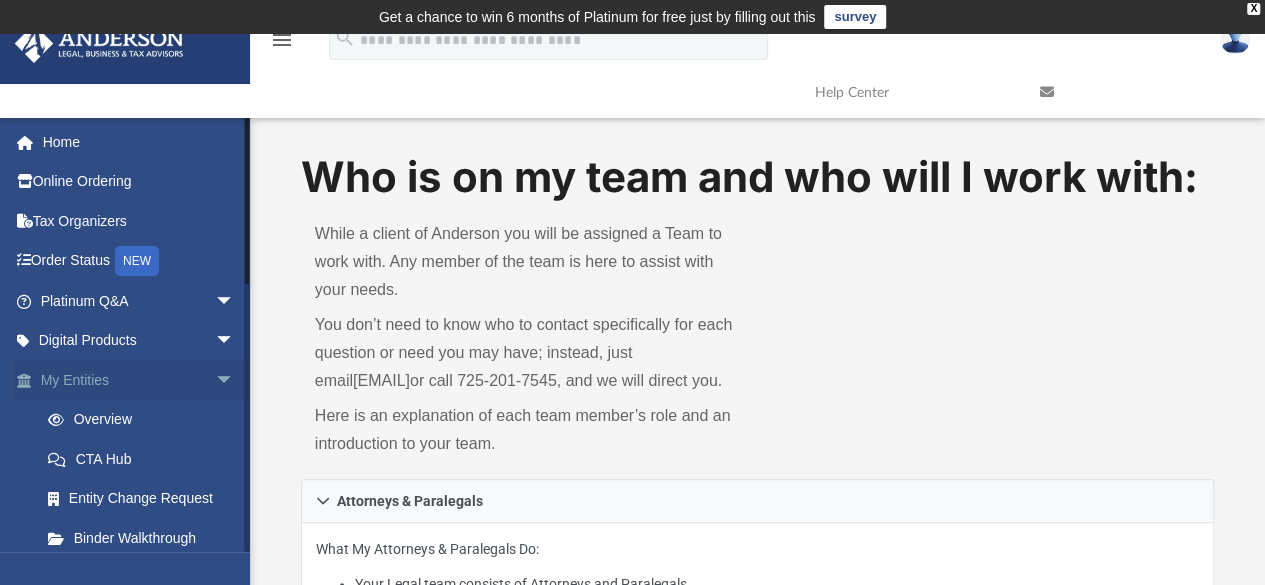 click on "My Entities arrow_drop_down" at bounding box center (139, 380) 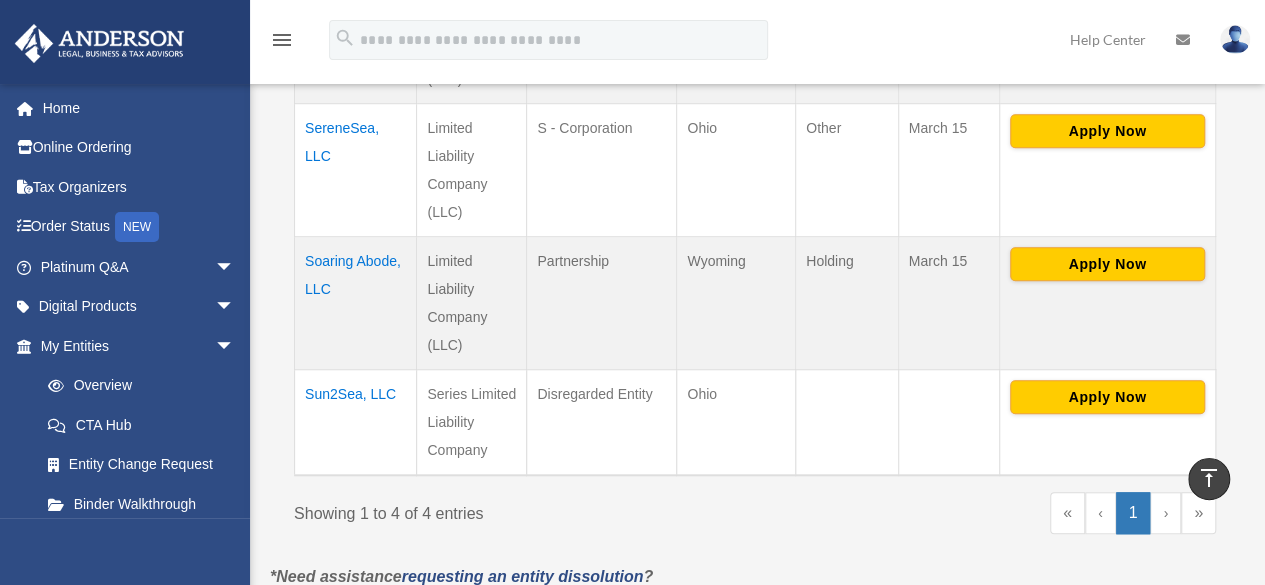 scroll, scrollTop: 700, scrollLeft: 0, axis: vertical 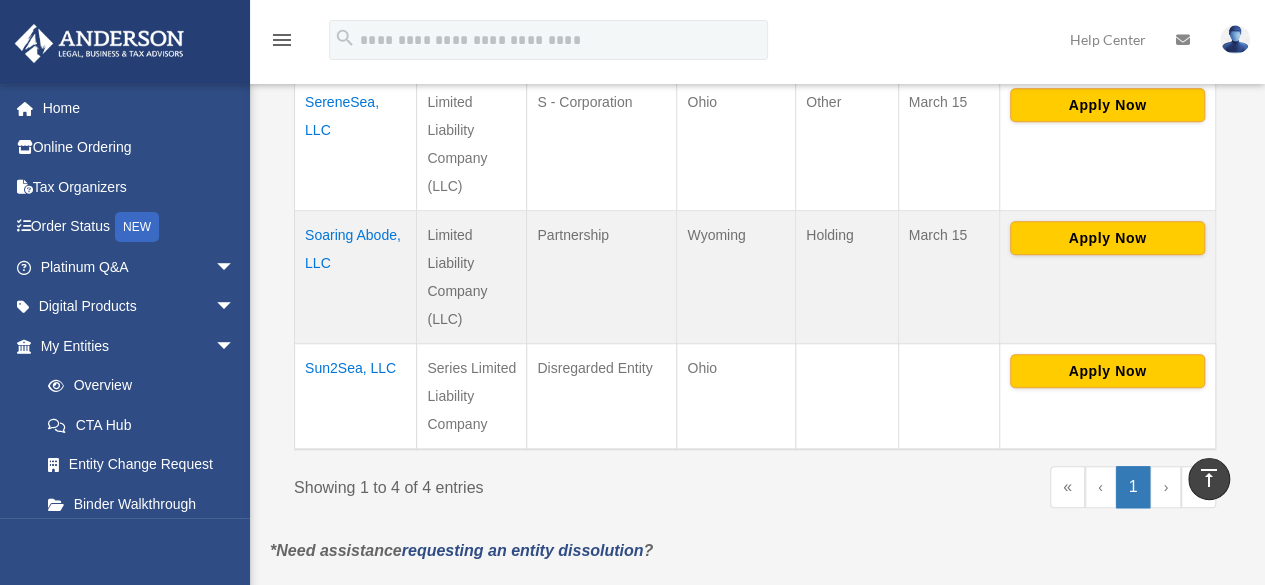 click on "Sun2Sea, LLC" at bounding box center (356, 396) 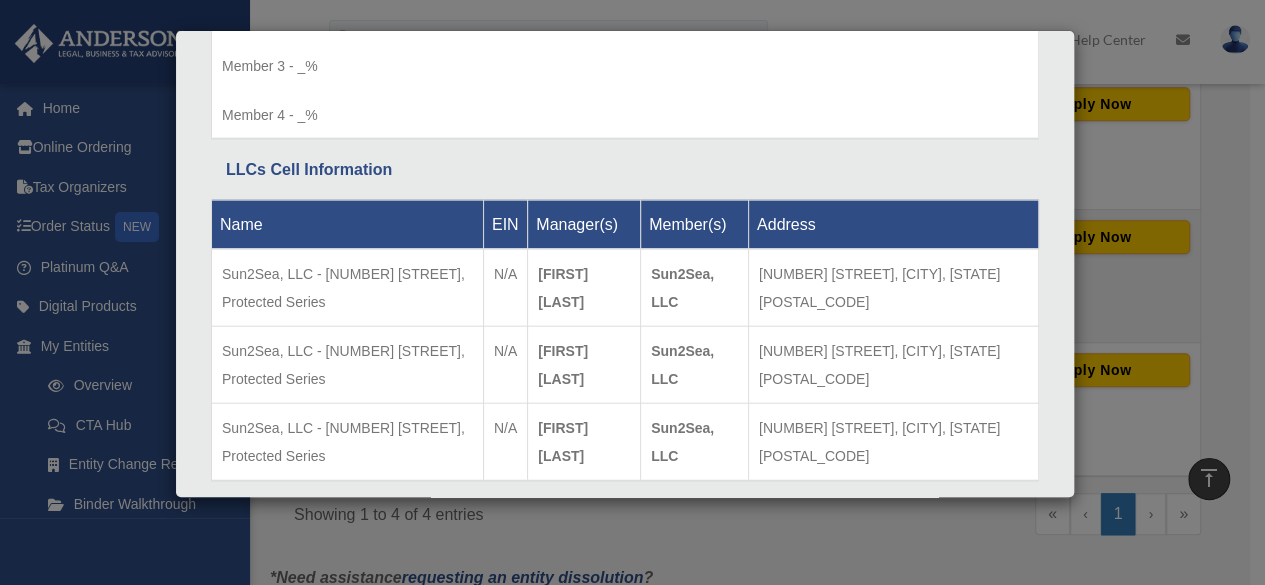 scroll, scrollTop: 2302, scrollLeft: 0, axis: vertical 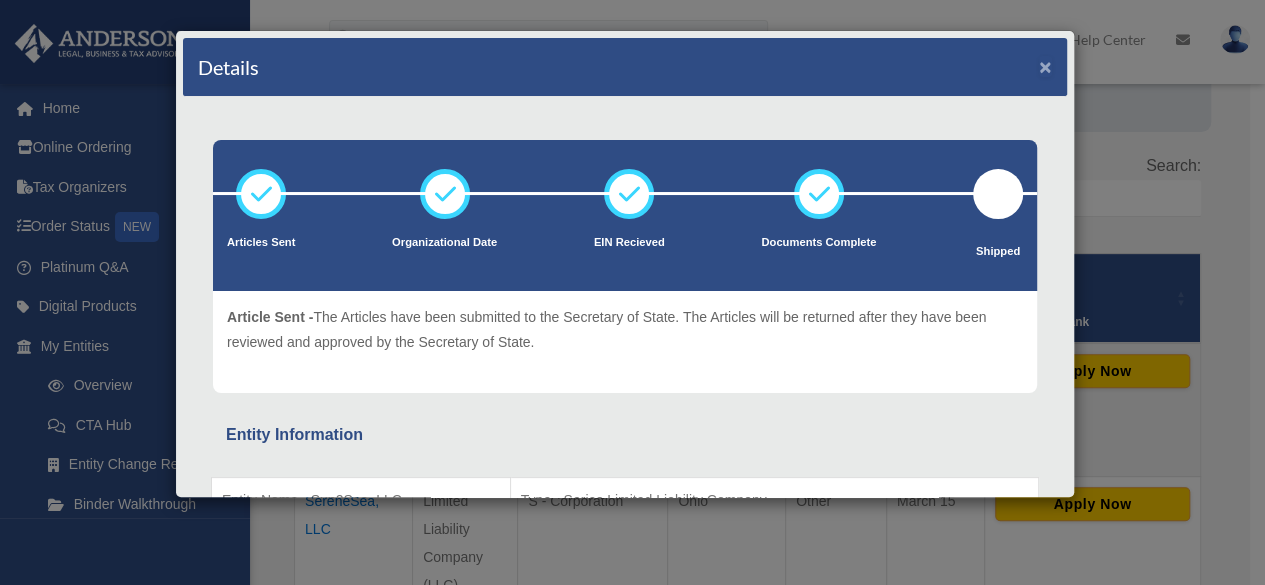 click on "×" at bounding box center (1045, 66) 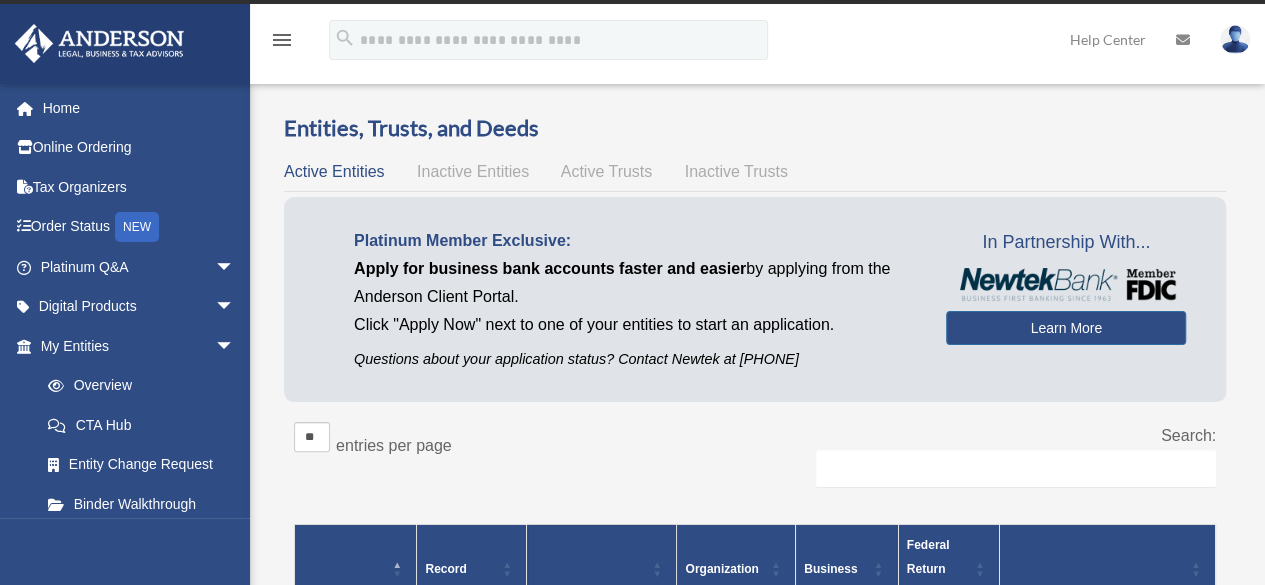 scroll, scrollTop: 0, scrollLeft: 0, axis: both 